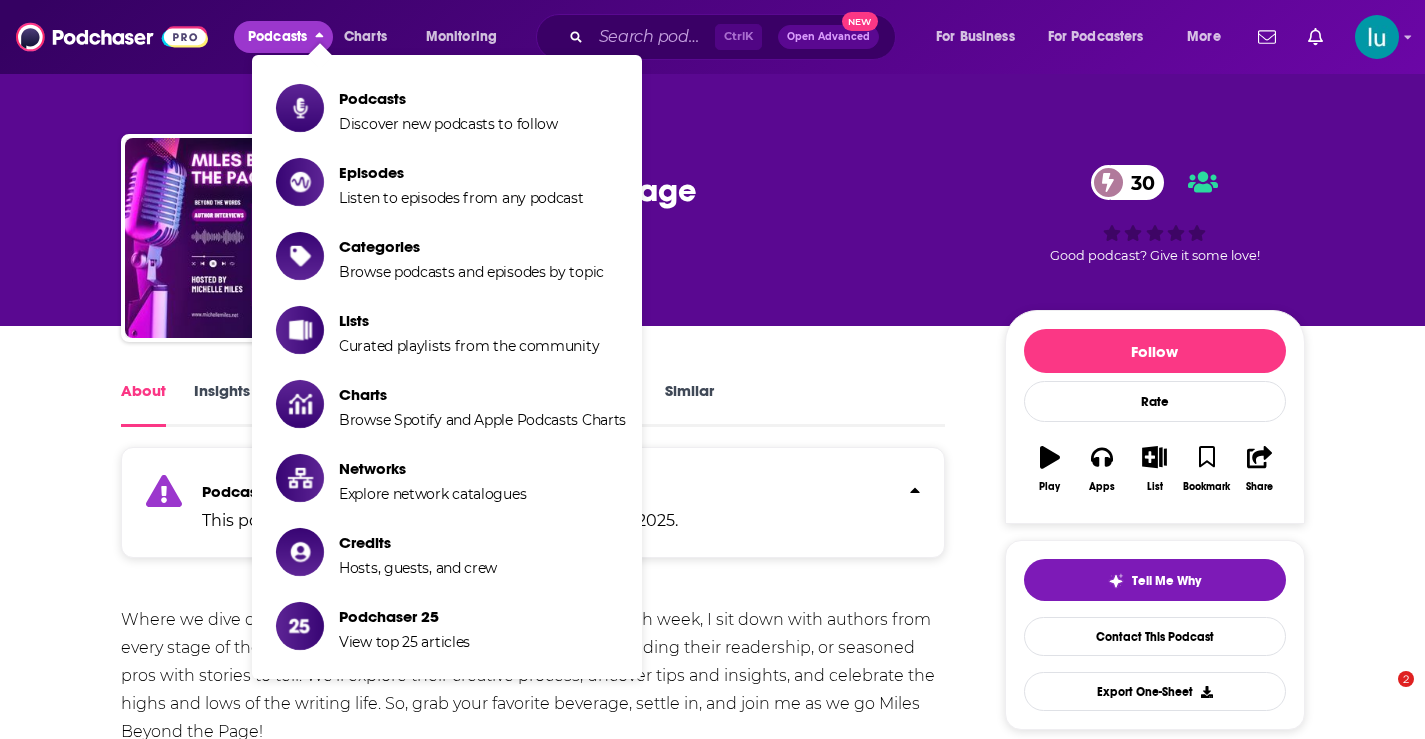 scroll, scrollTop: 0, scrollLeft: 0, axis: both 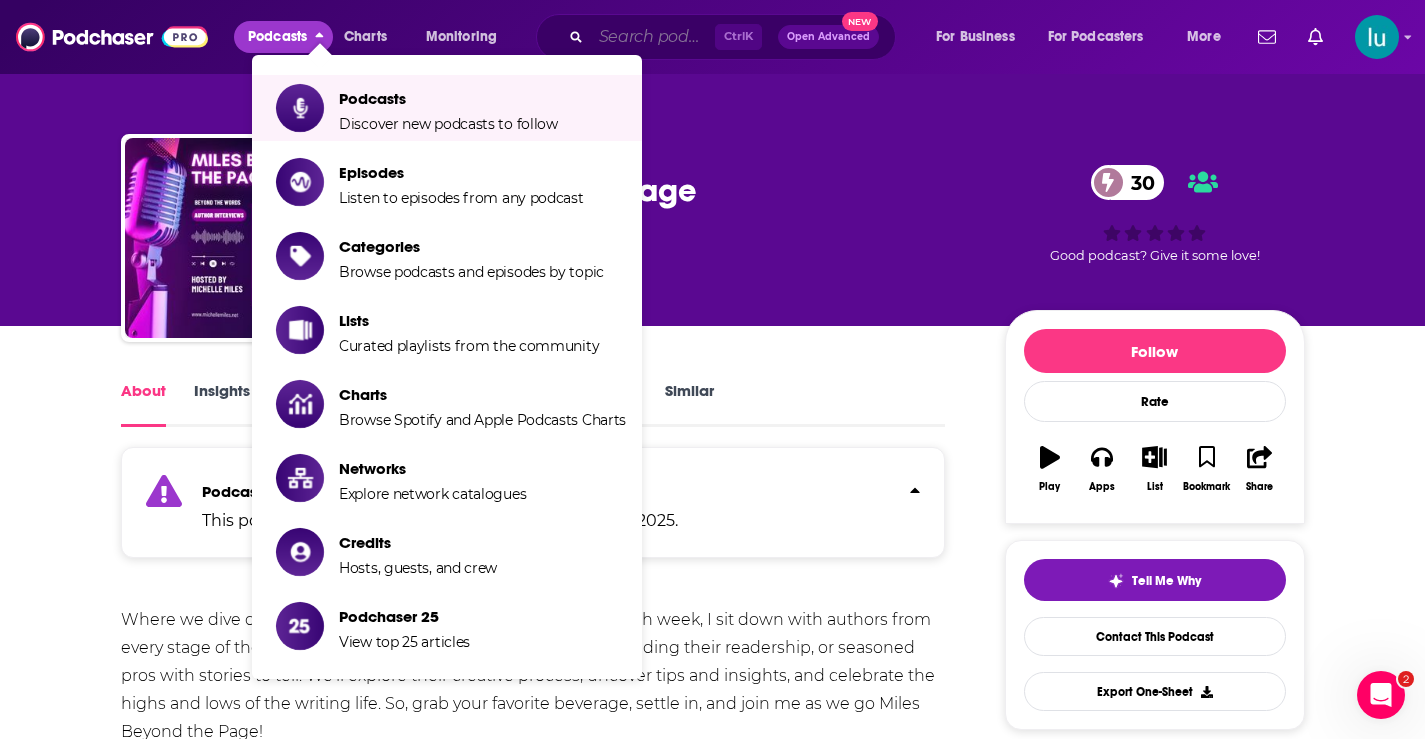 click at bounding box center (653, 37) 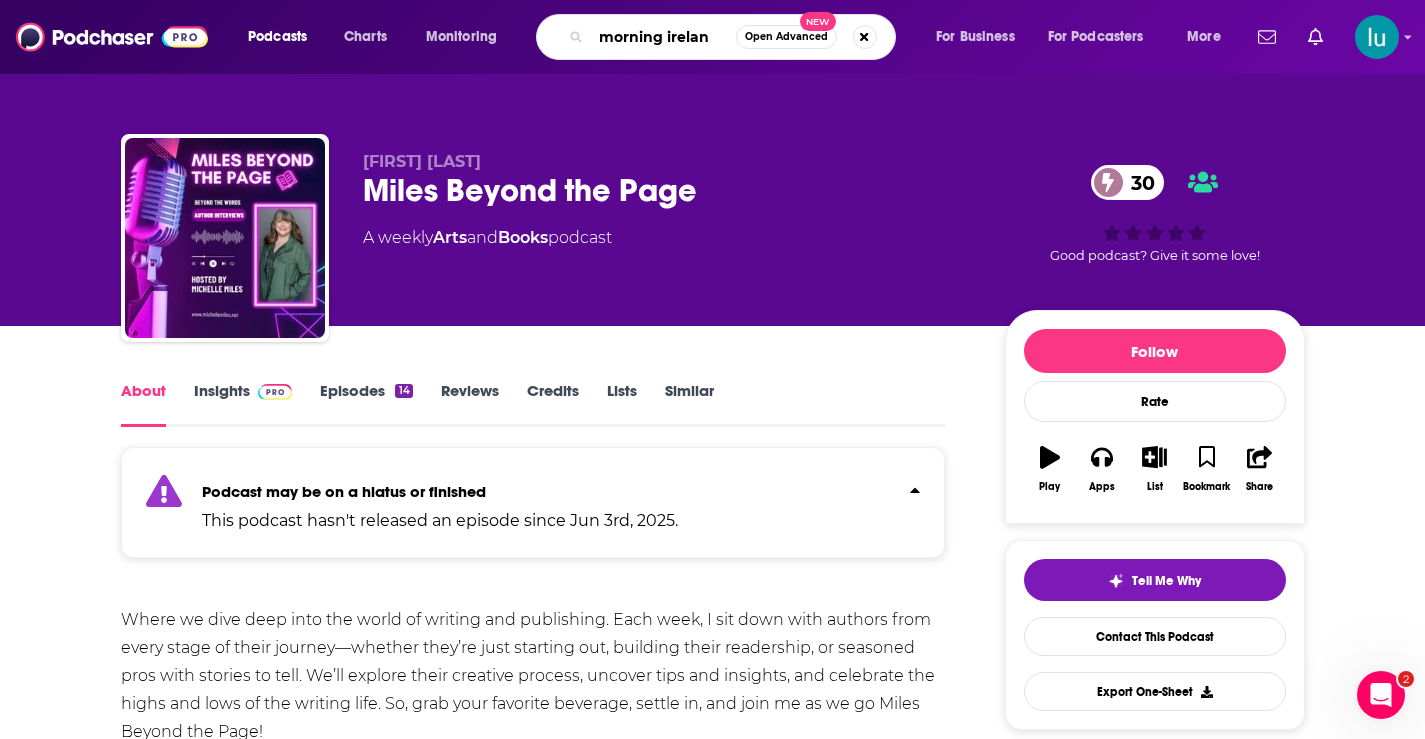 type on "morning ireland" 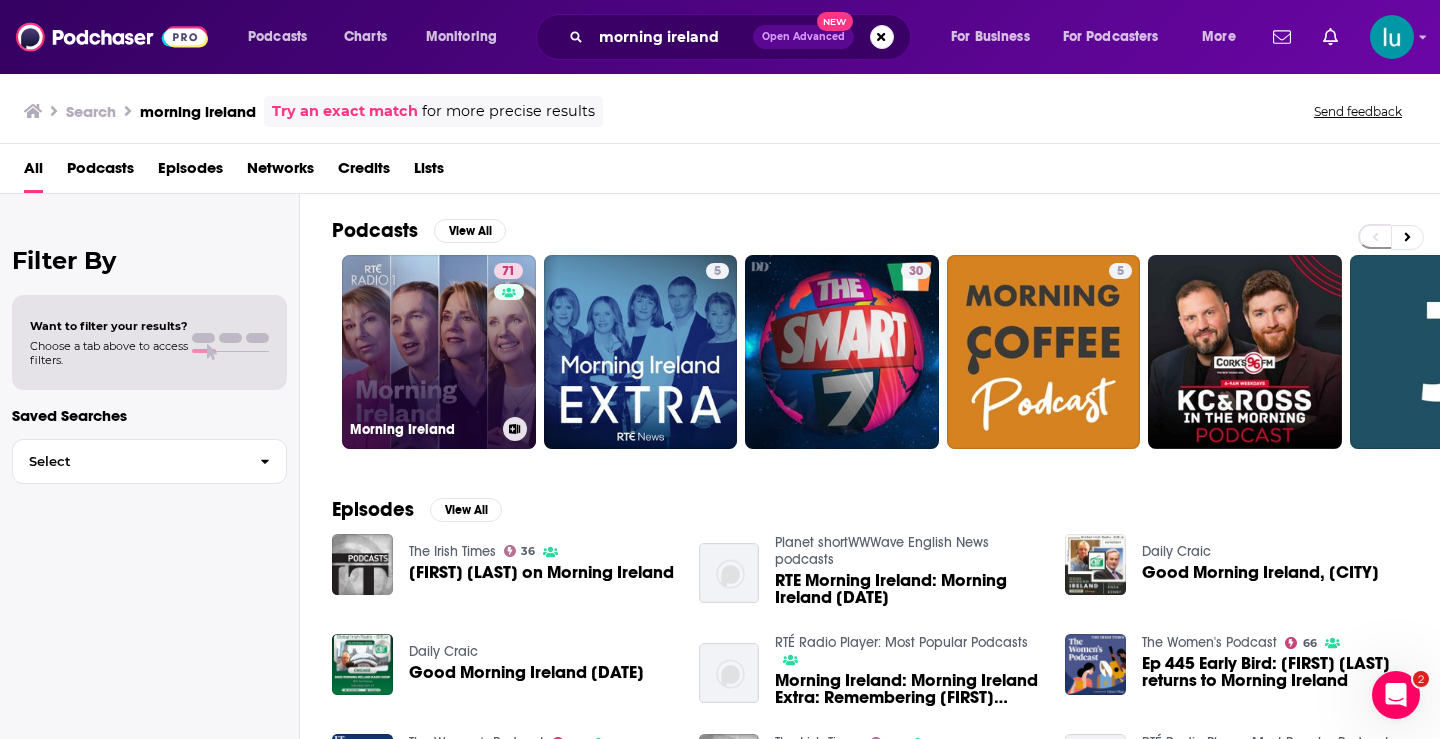 click on "71 Morning Ireland" at bounding box center [439, 352] 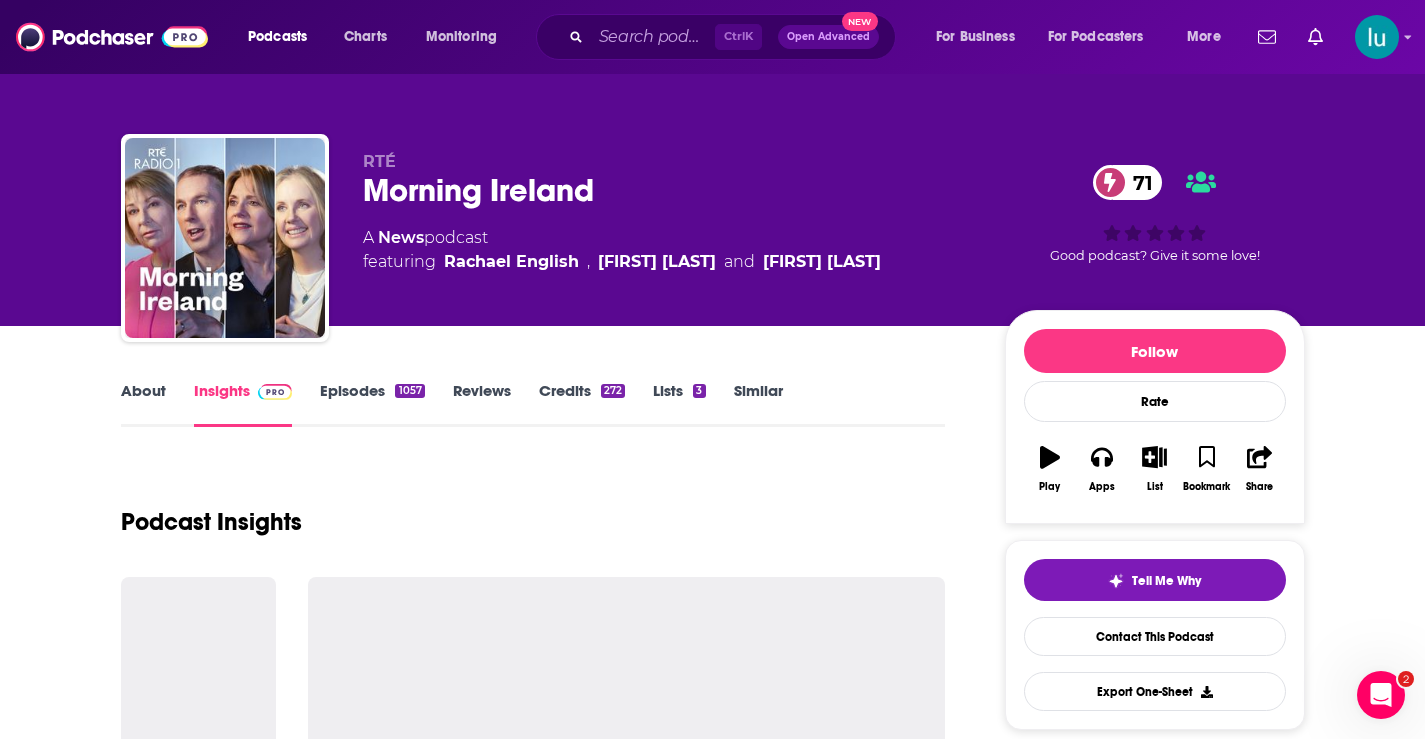 click on "About" at bounding box center [143, 404] 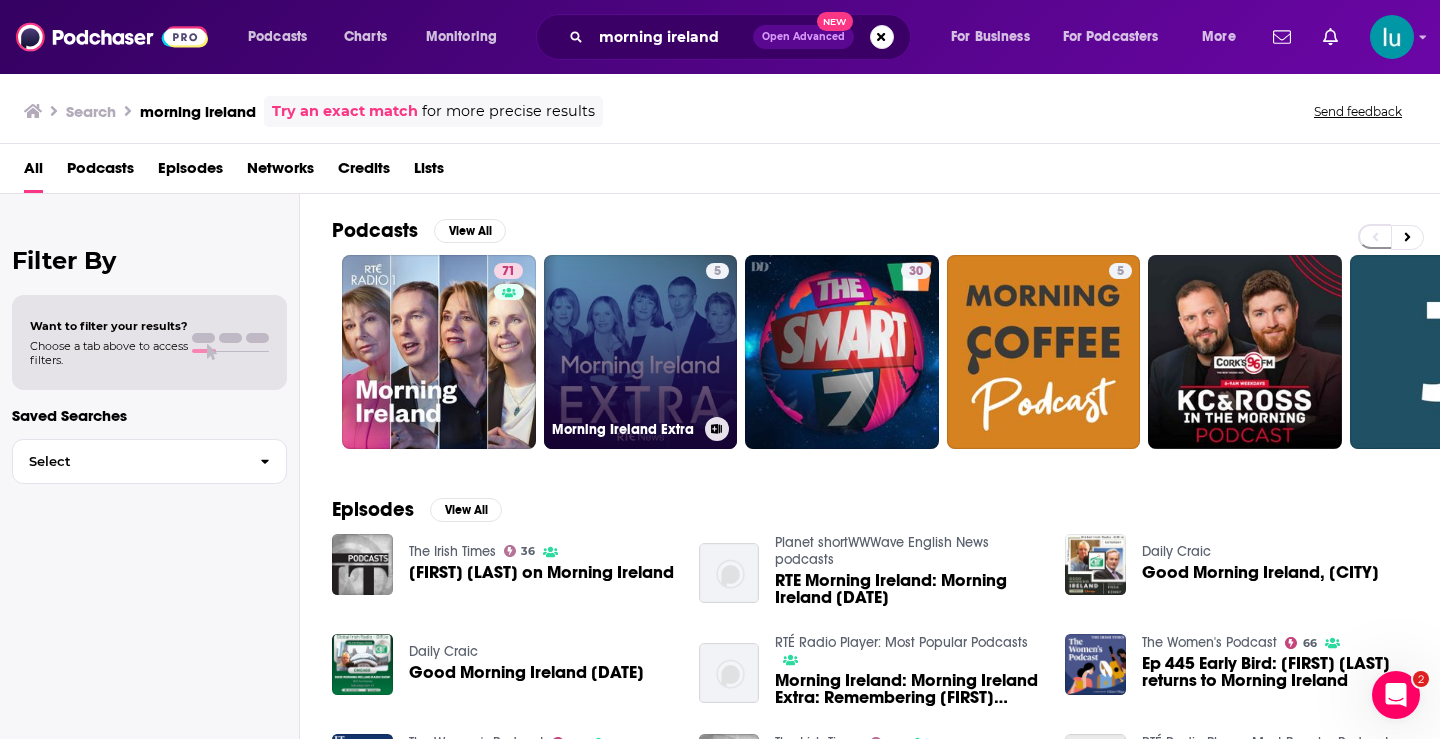 click on "5 Morning Ireland Extra" at bounding box center (641, 352) 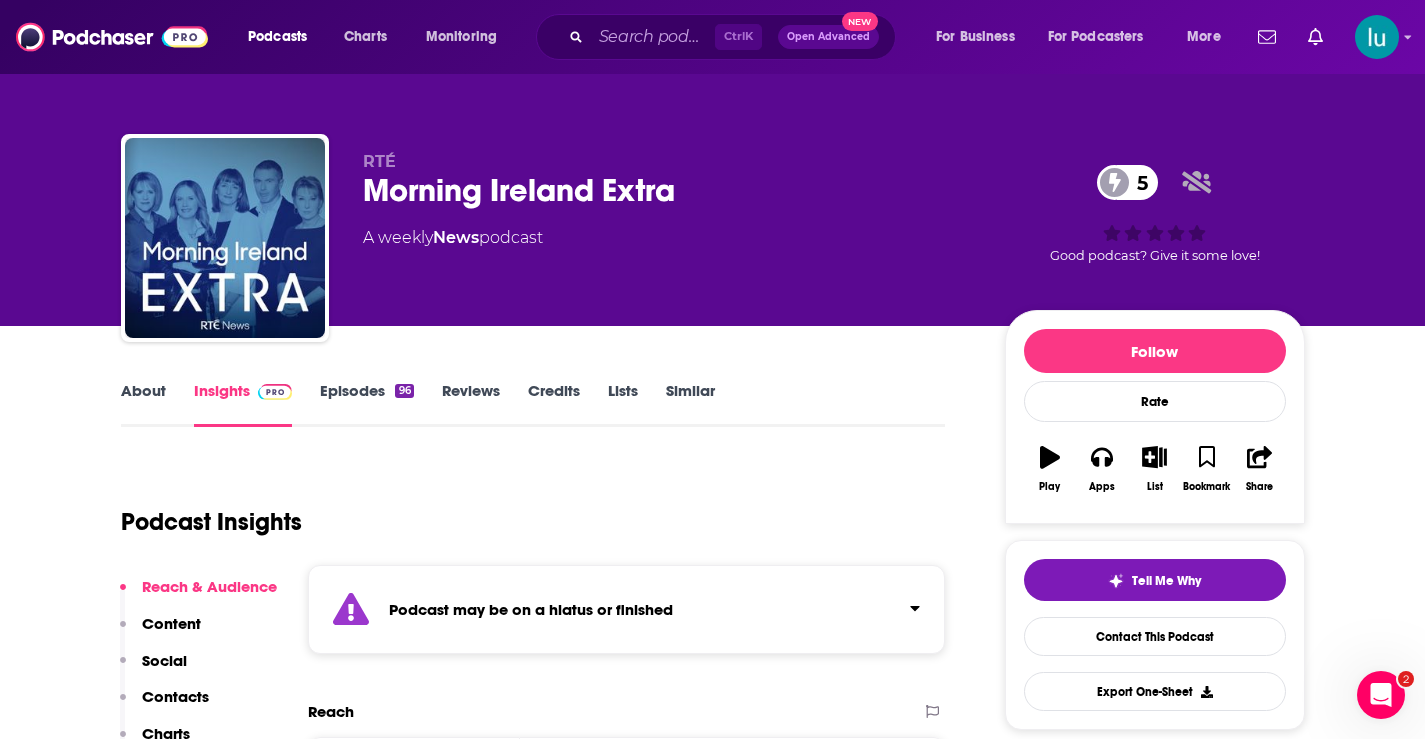 click on "About" at bounding box center [143, 404] 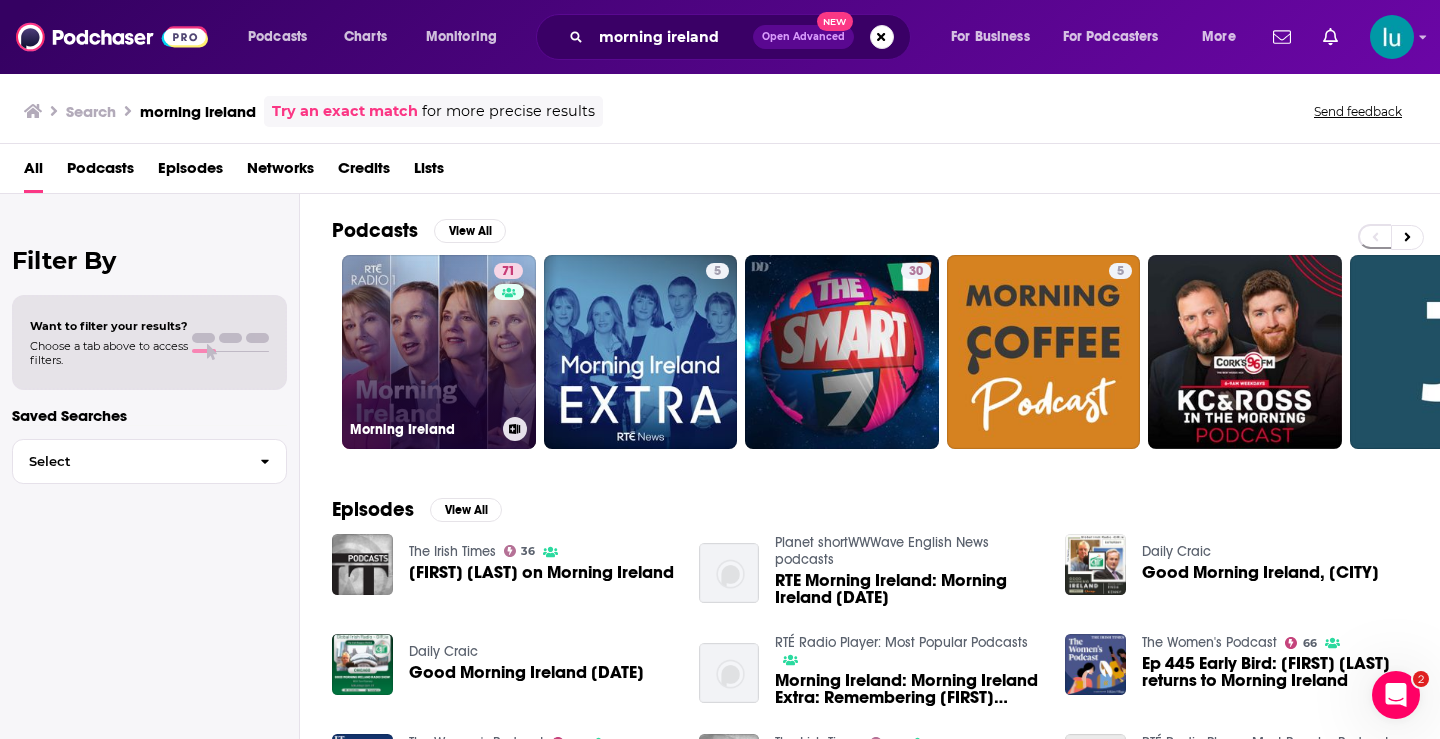 click on "71 Morning Ireland" at bounding box center [439, 352] 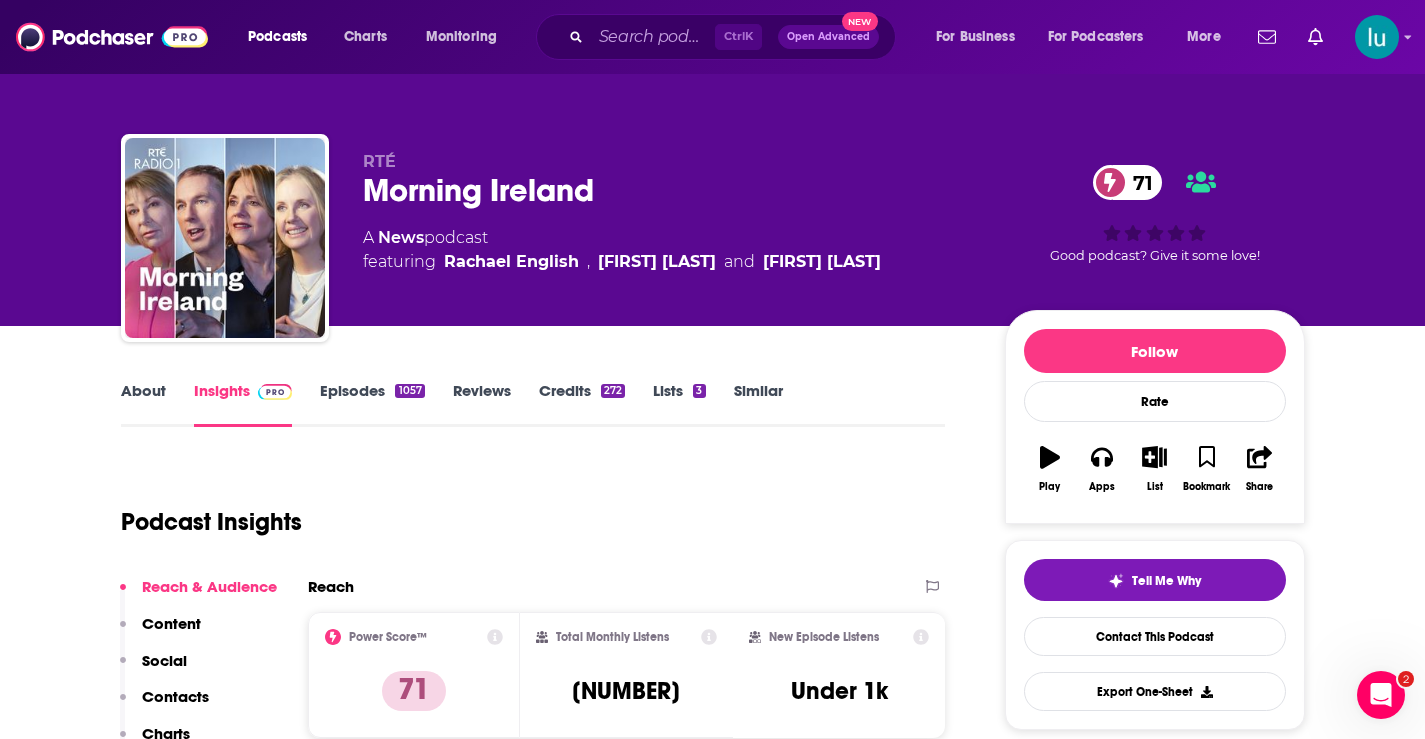 click on "Episodes [NUMBER]" at bounding box center (372, 404) 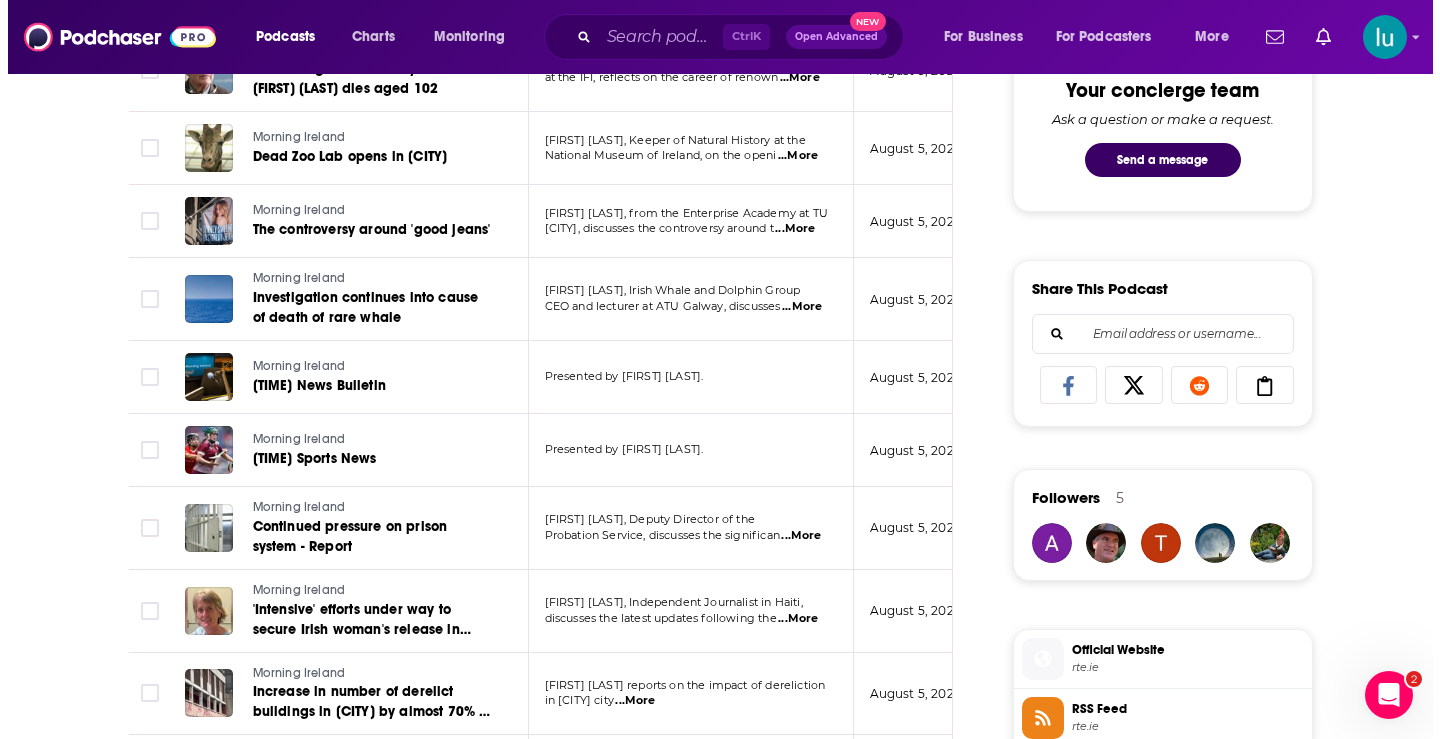 scroll, scrollTop: 0, scrollLeft: 0, axis: both 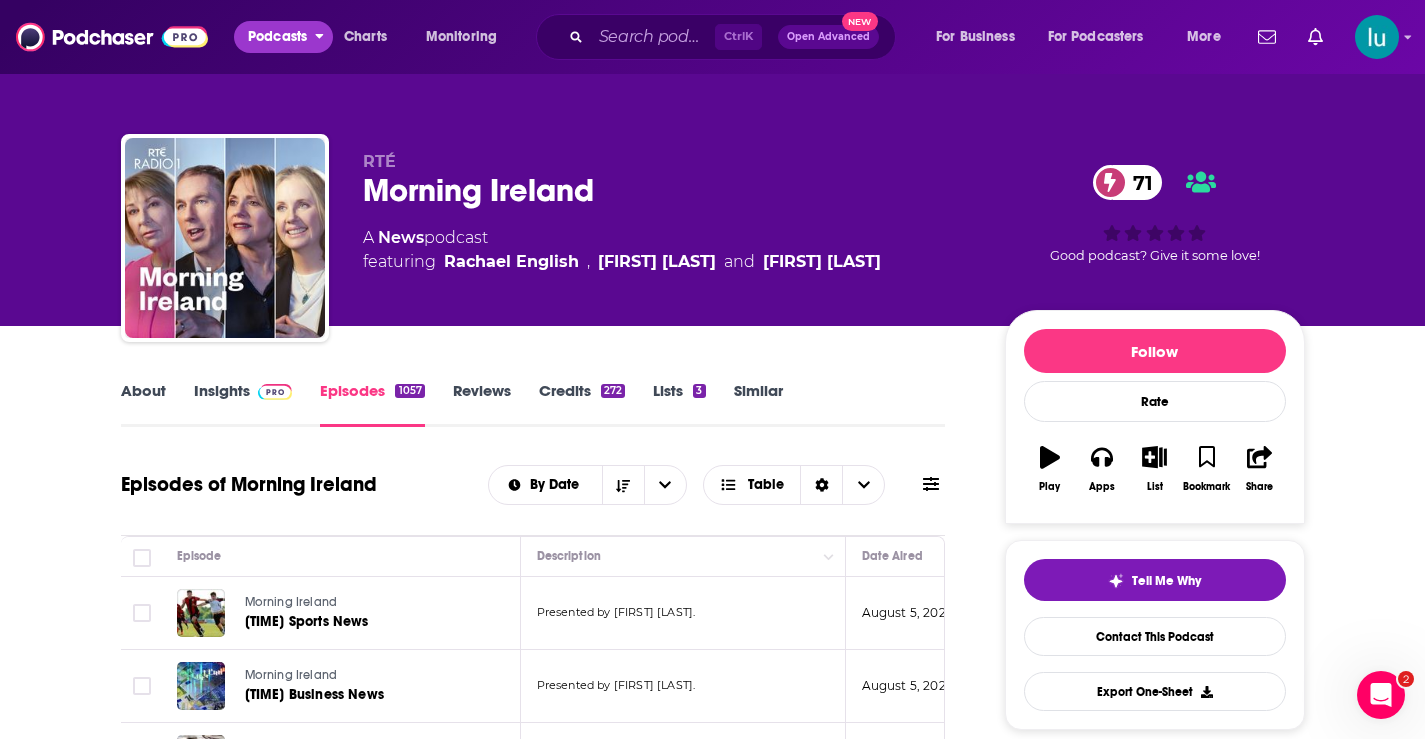 click on "Podcasts" at bounding box center [277, 37] 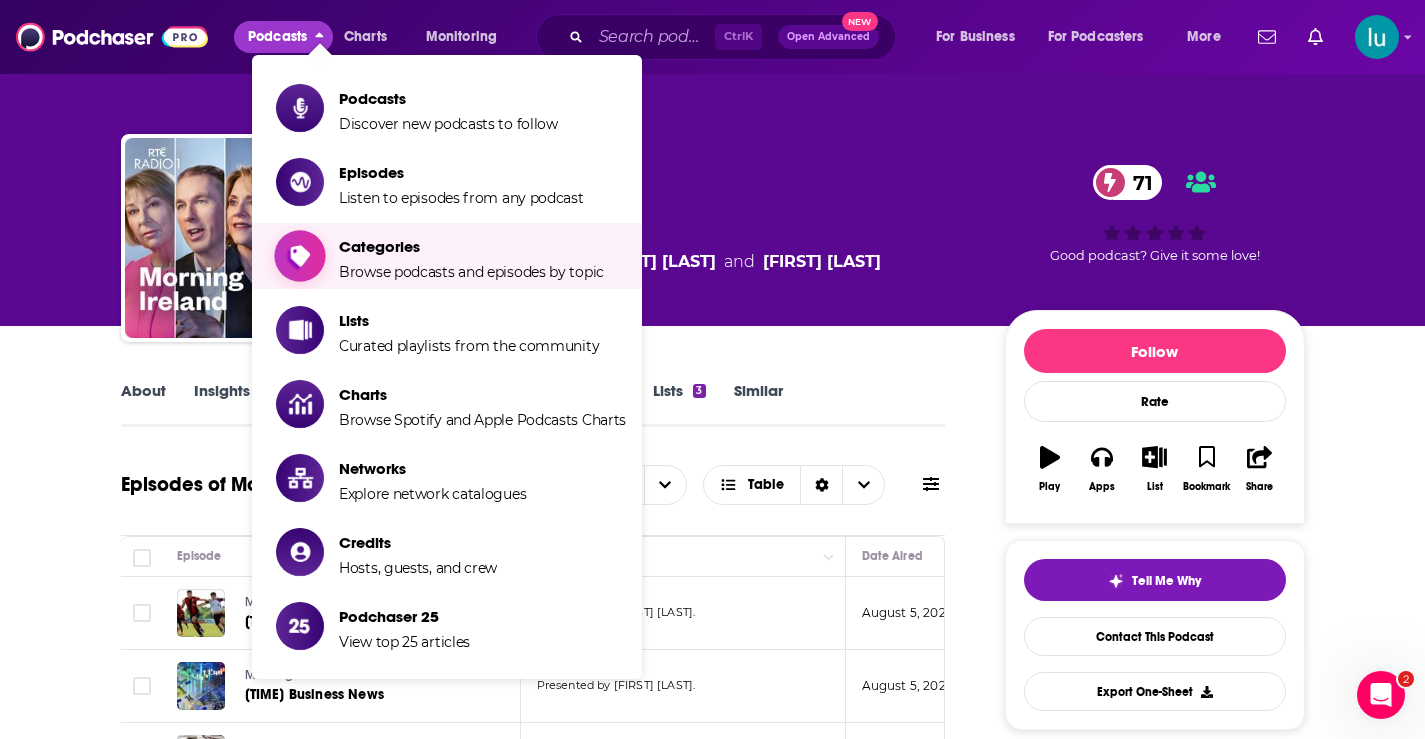 click on "Categories" at bounding box center [471, 246] 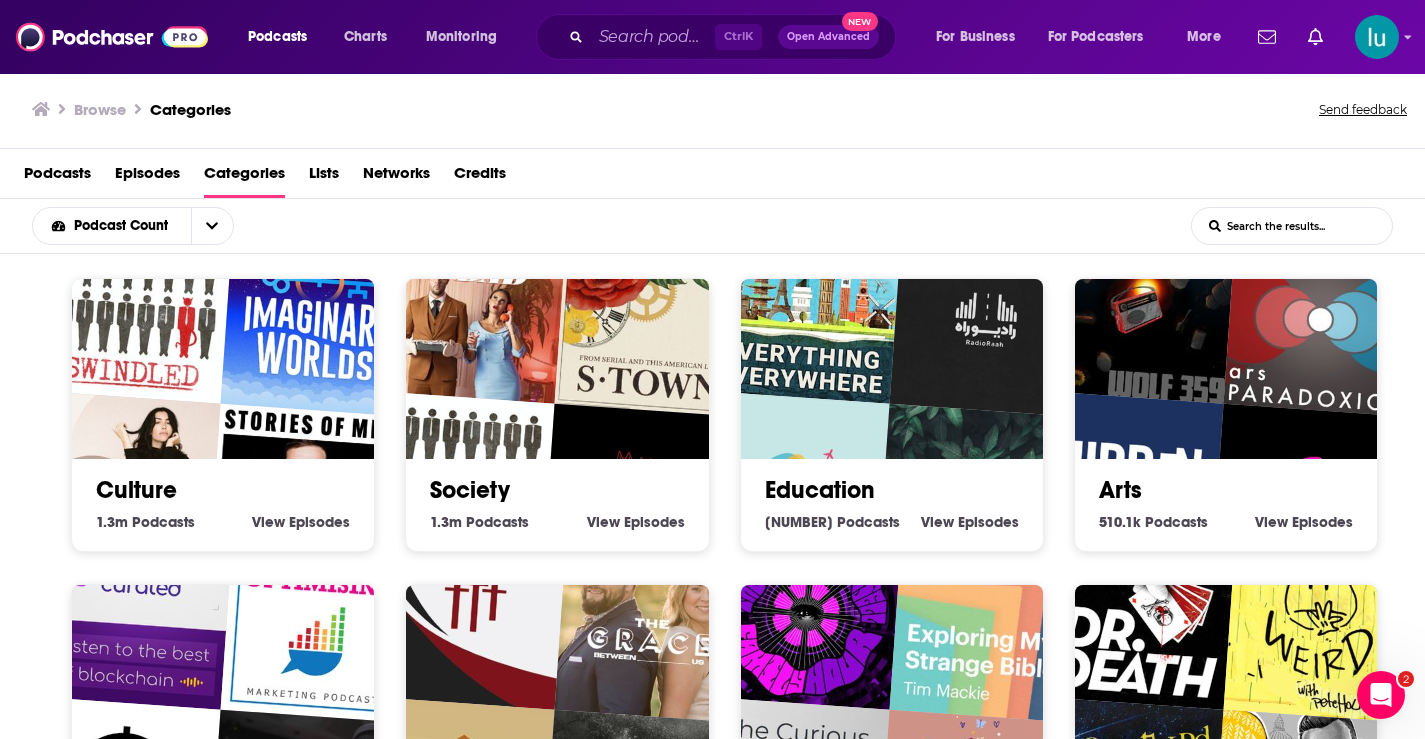 click at bounding box center [1140, 307] 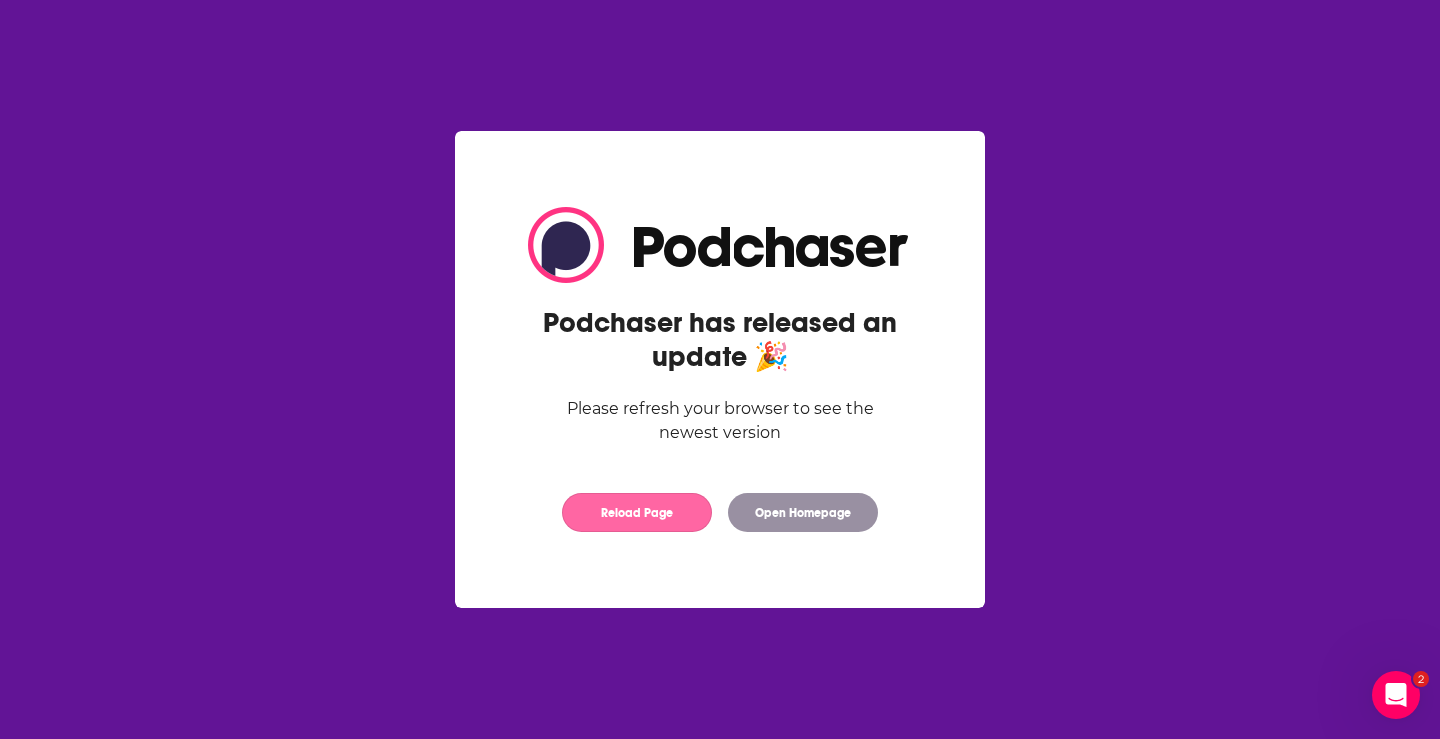 click on "Reload Page" at bounding box center [637, 512] 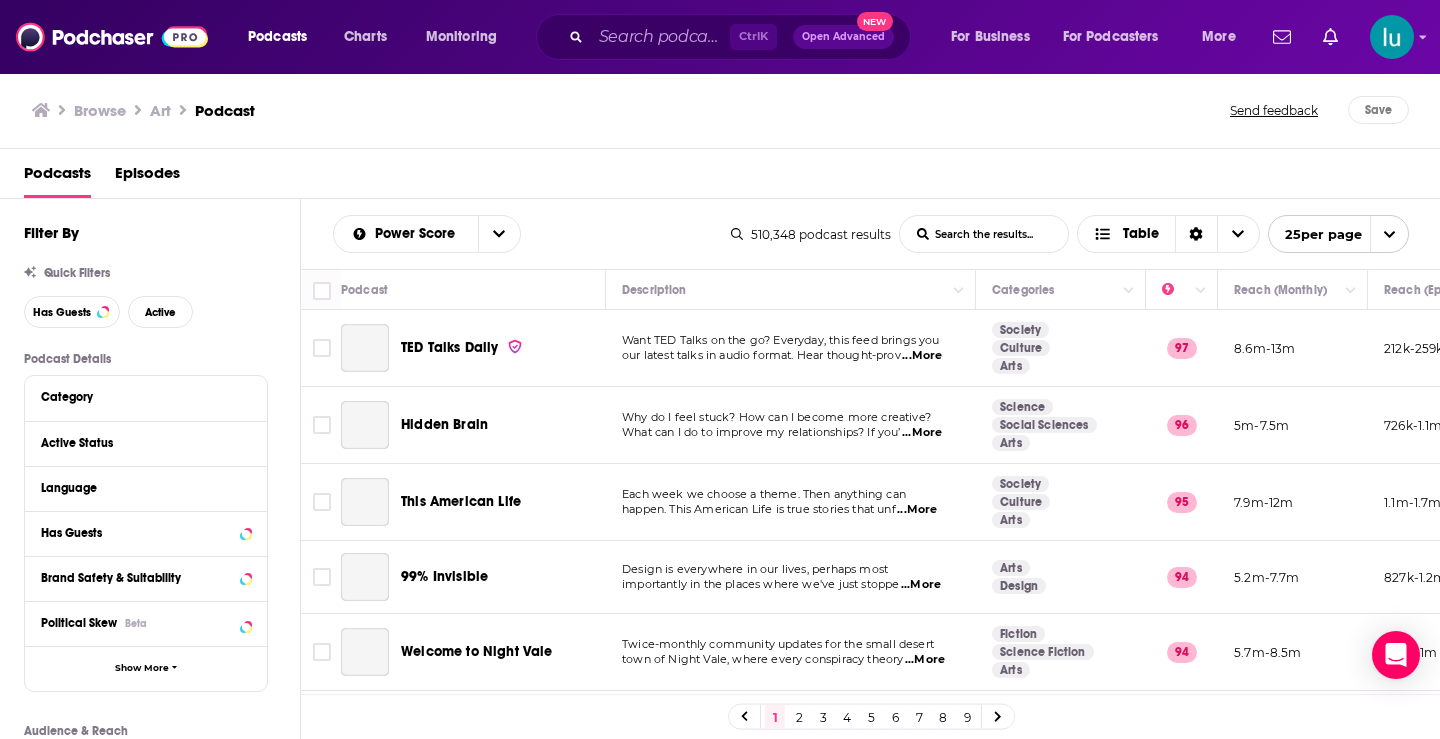 scroll, scrollTop: 0, scrollLeft: 0, axis: both 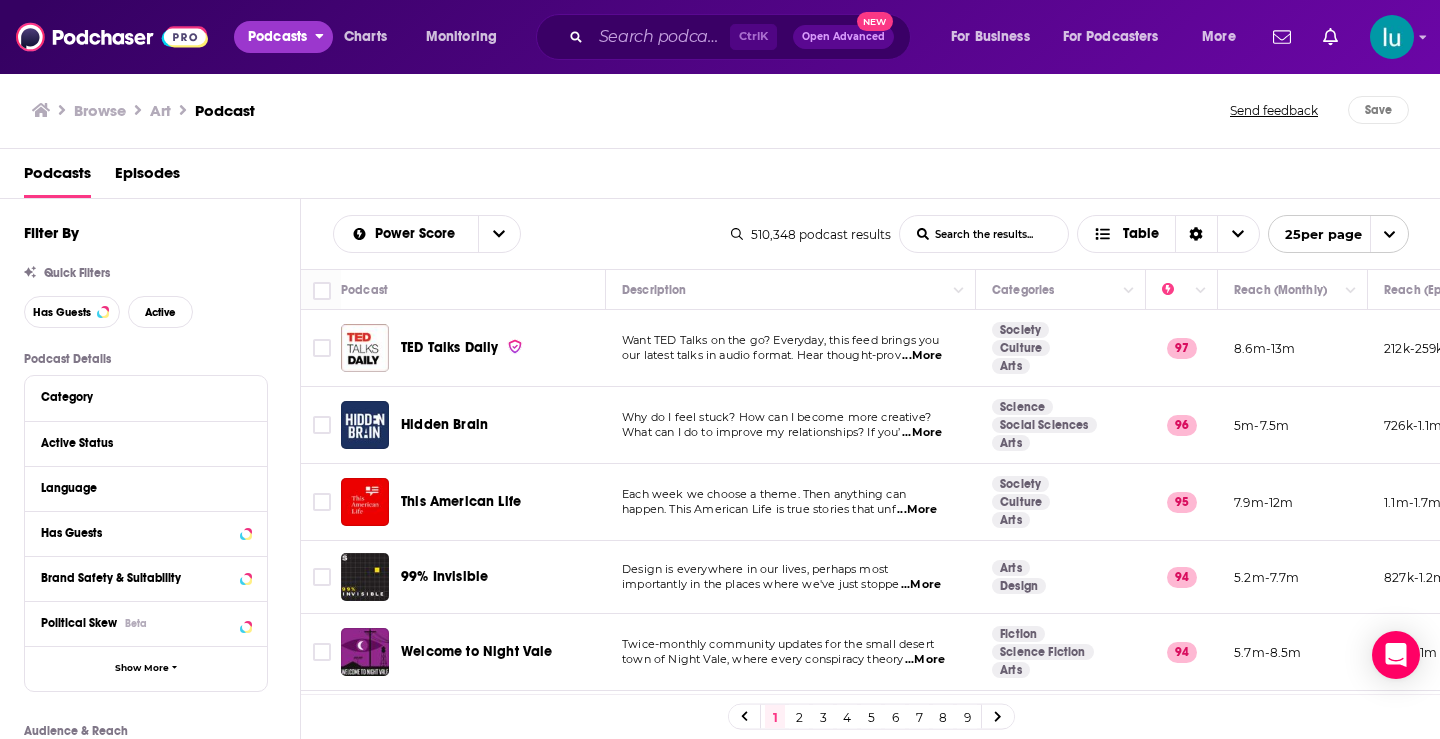 click on "Podcasts" at bounding box center (277, 37) 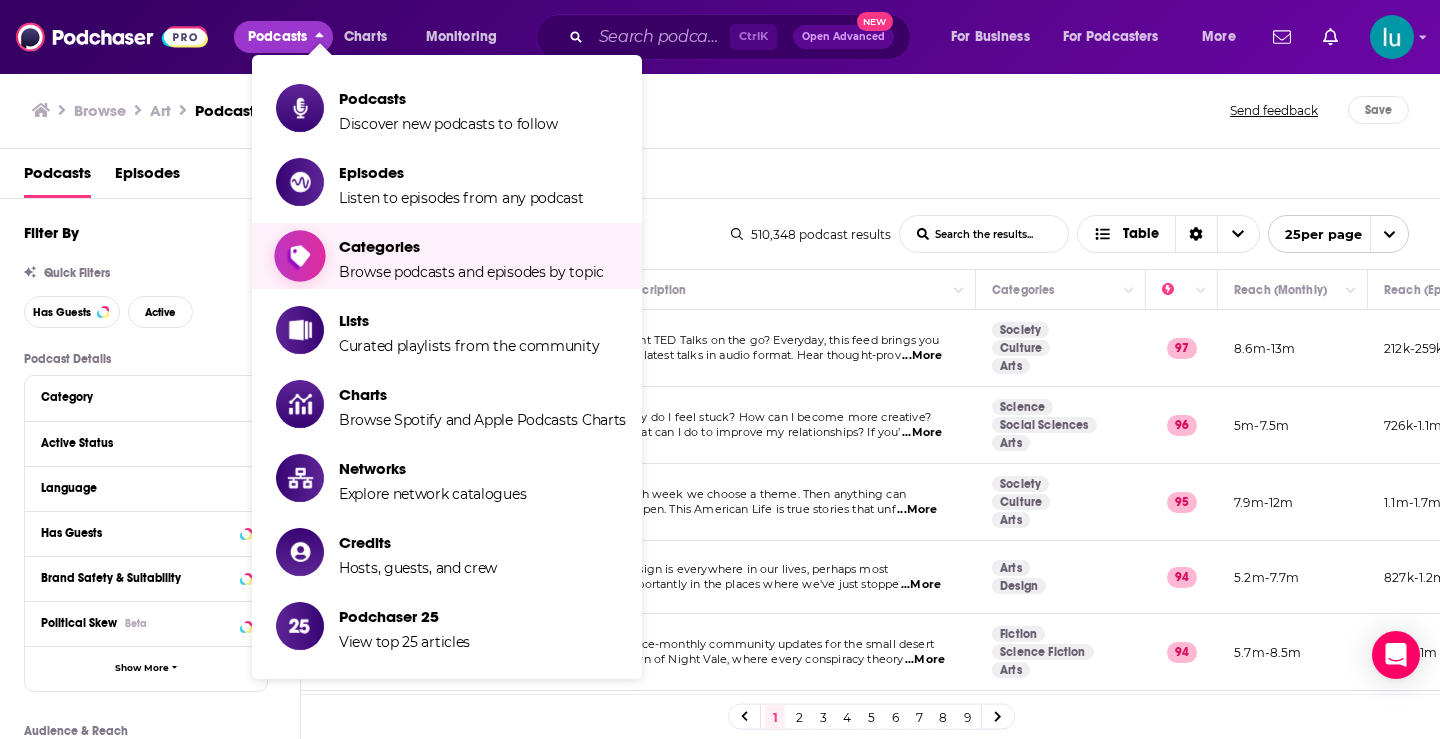 click on "Categories" at bounding box center [471, 246] 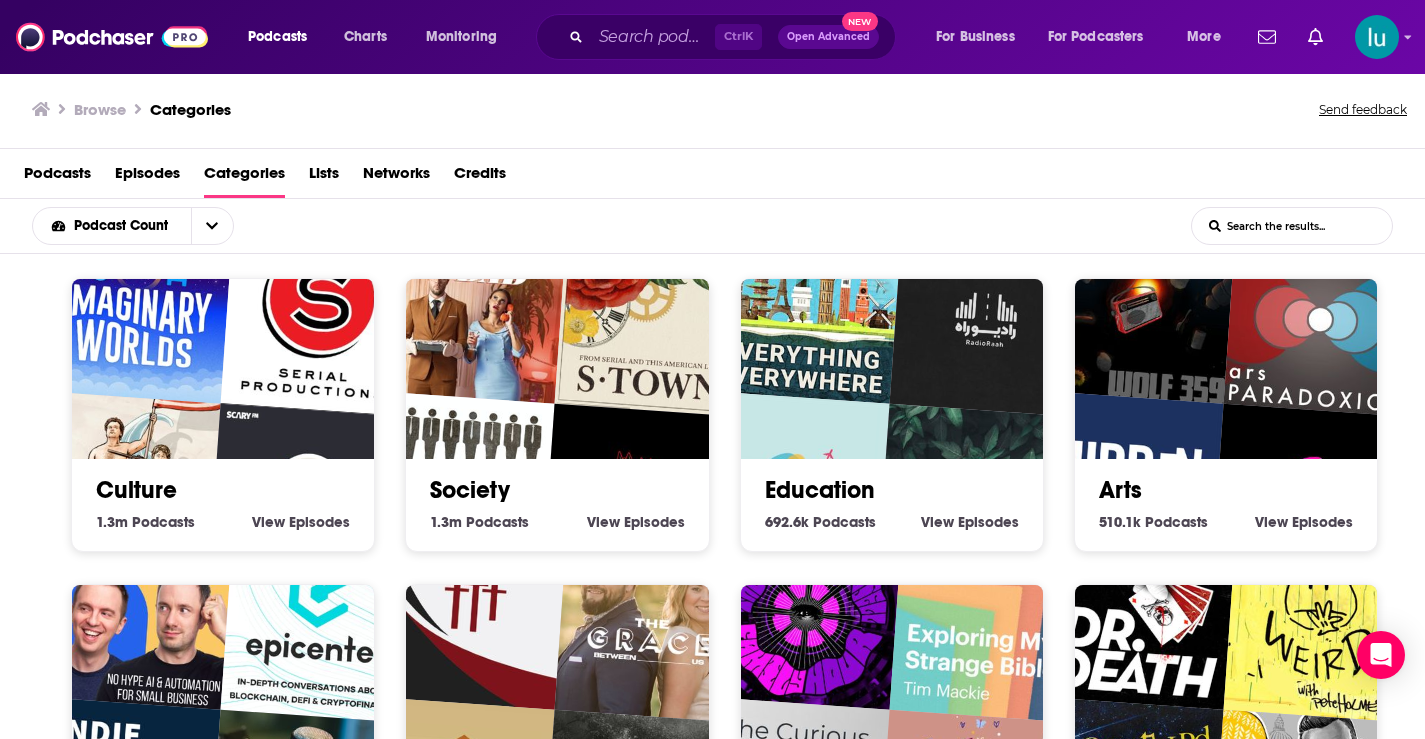 click at bounding box center [1127, 488] 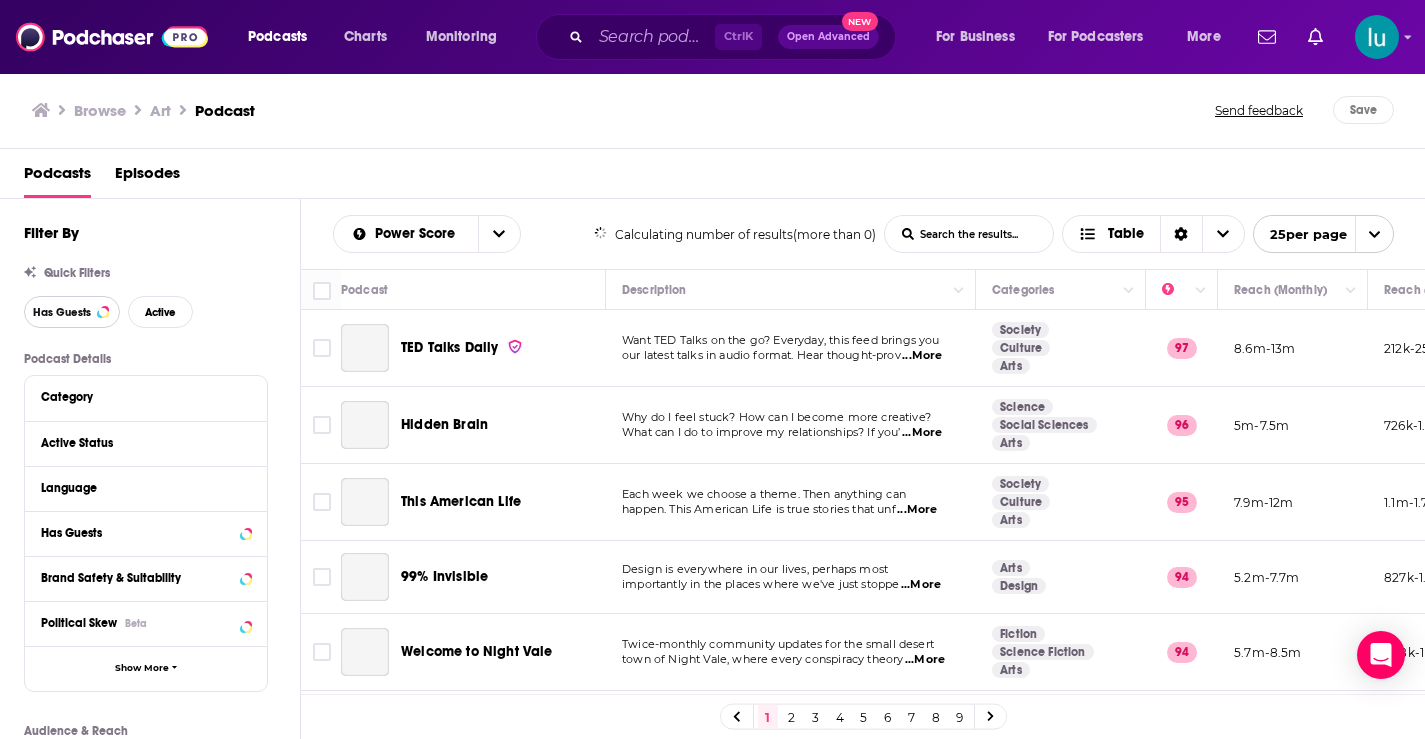 click on "Has Guests" at bounding box center [62, 312] 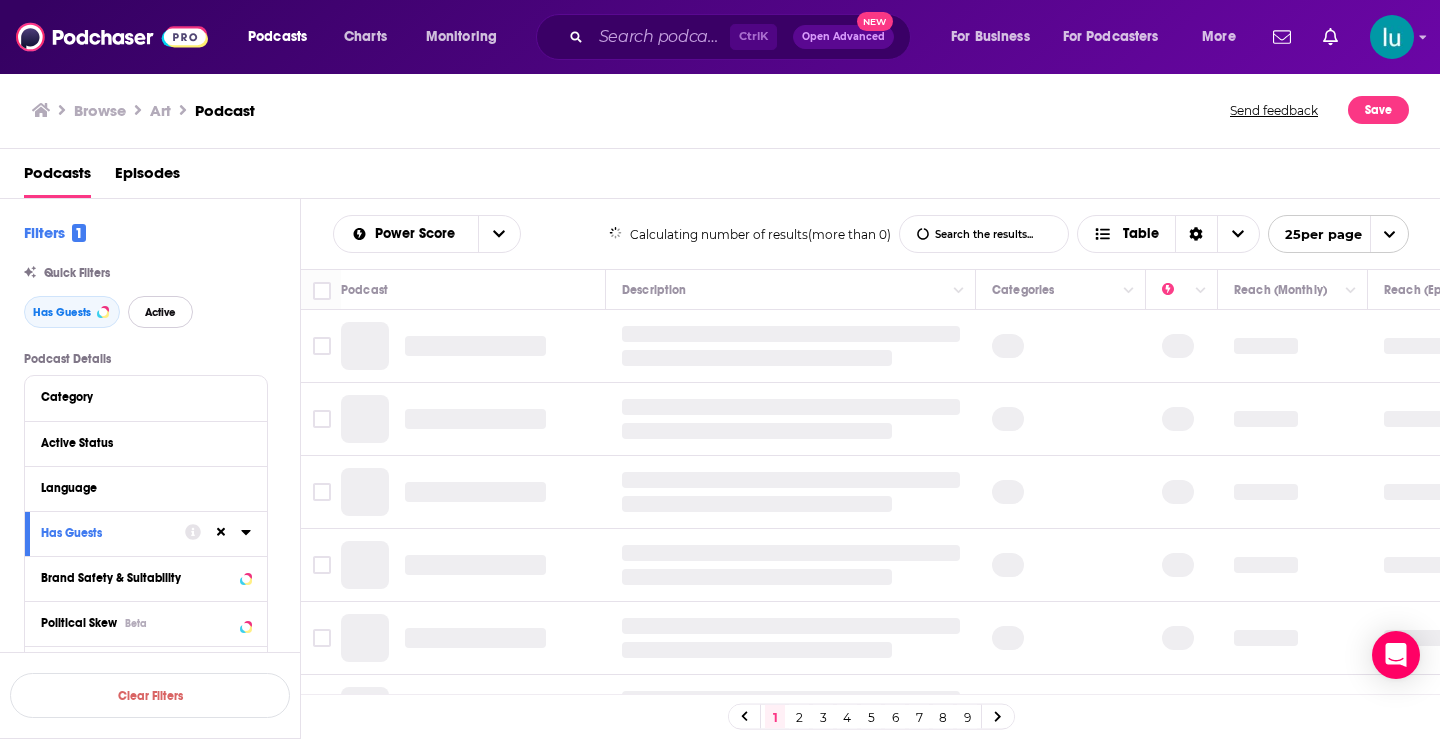 click on "Active" at bounding box center [160, 312] 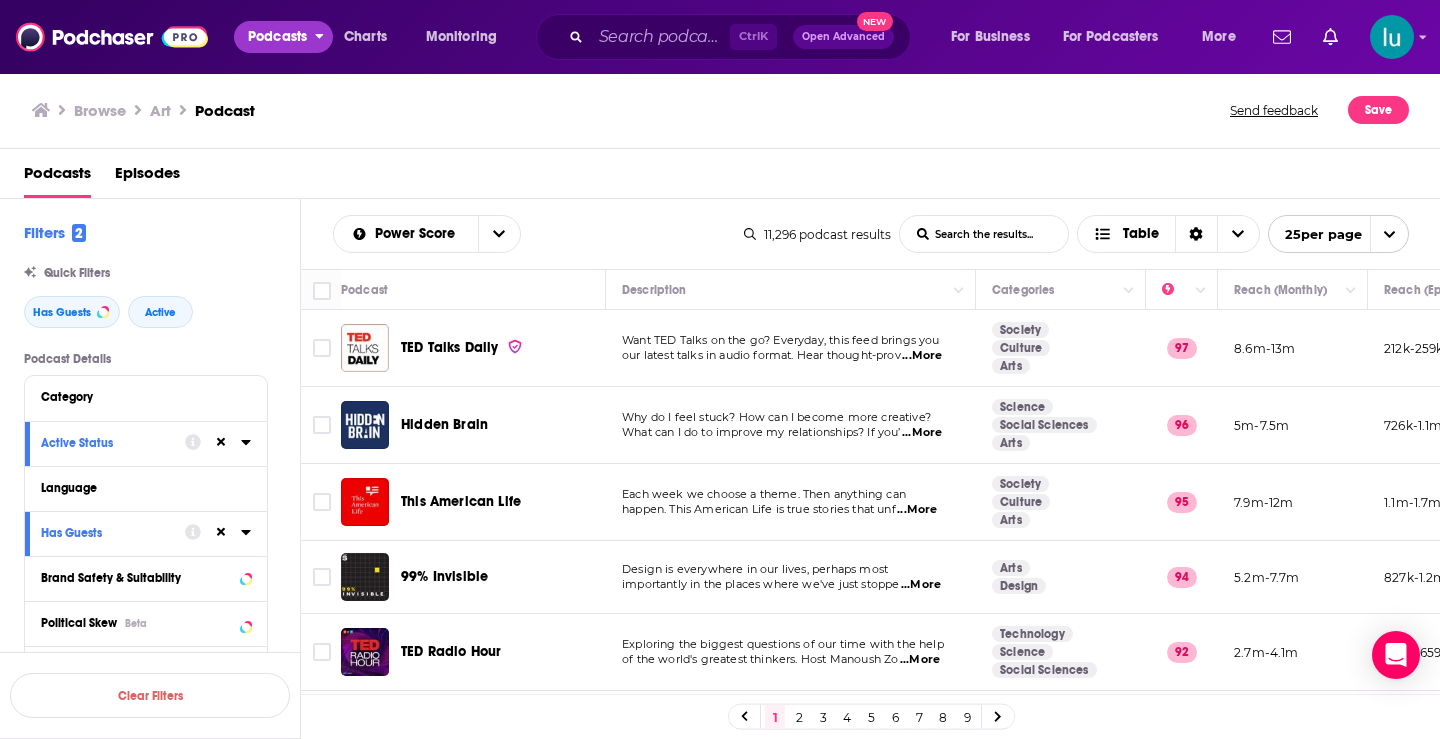 click on "Podcasts" at bounding box center (277, 37) 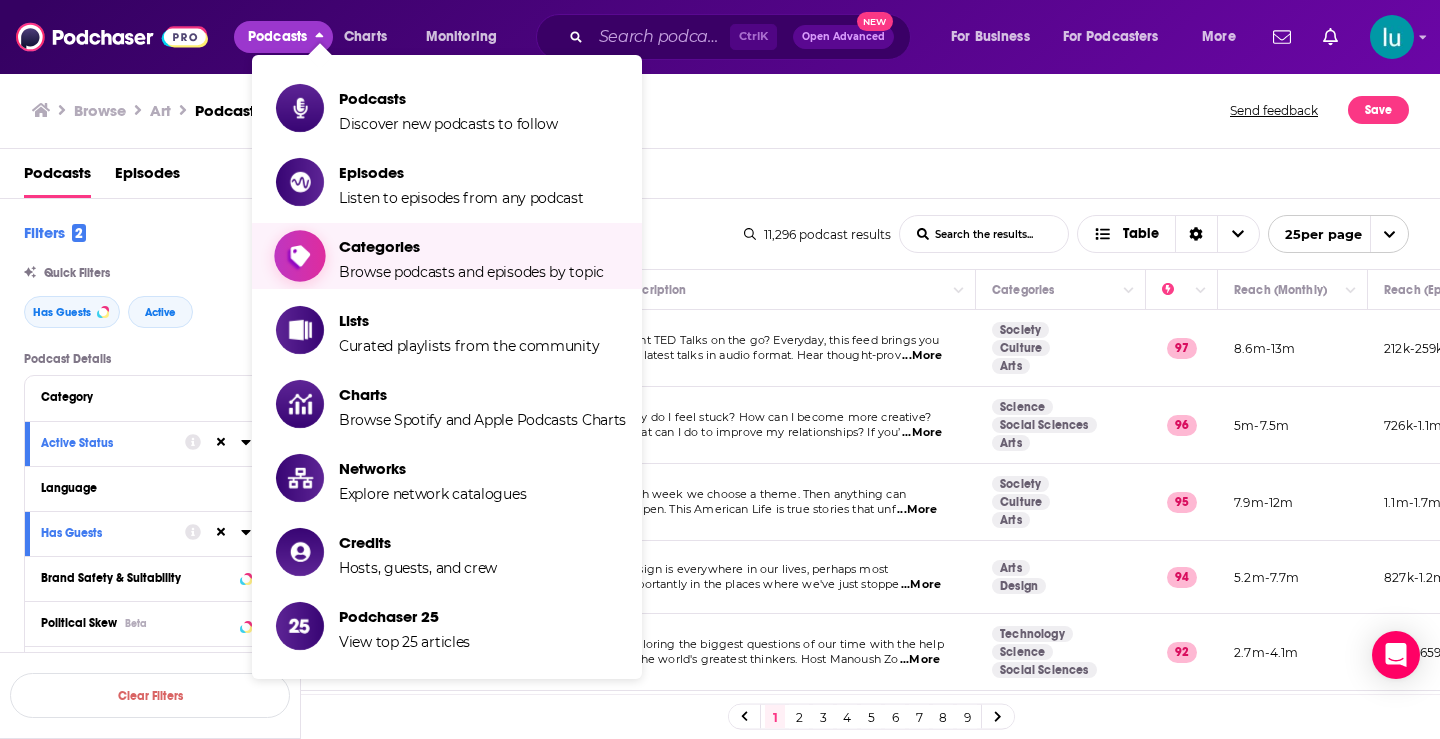 click on "Browse podcasts and episodes by topic" at bounding box center [471, 272] 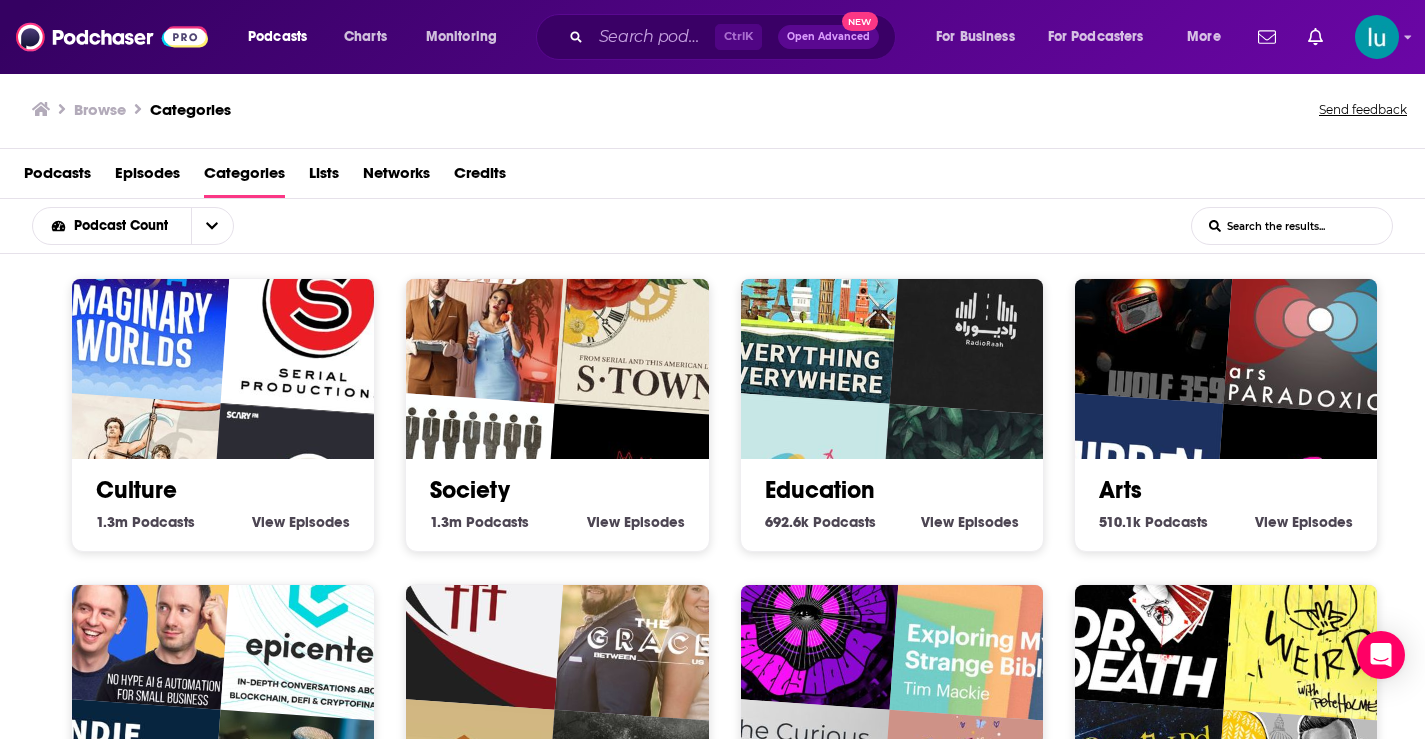 click at bounding box center (1140, 307) 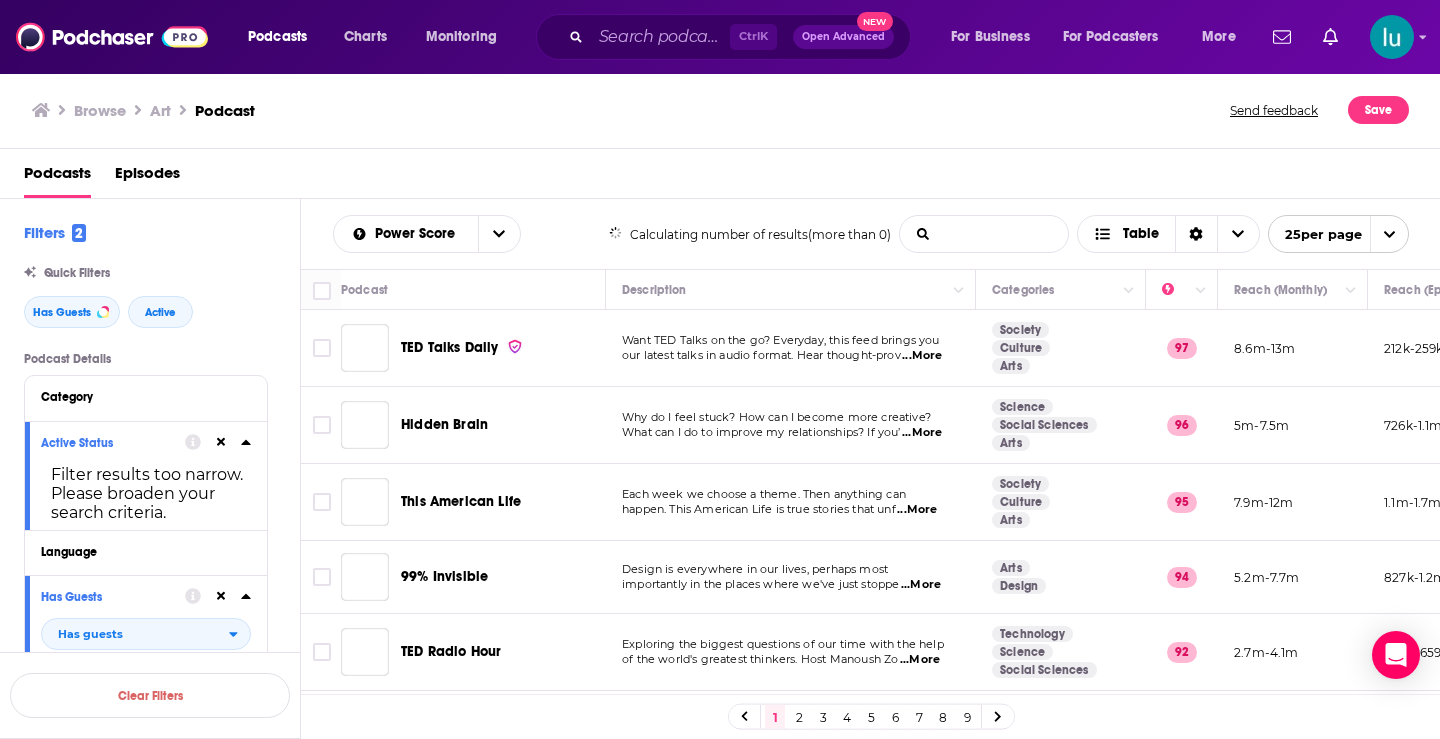 click on "List Search Input" at bounding box center [984, 234] 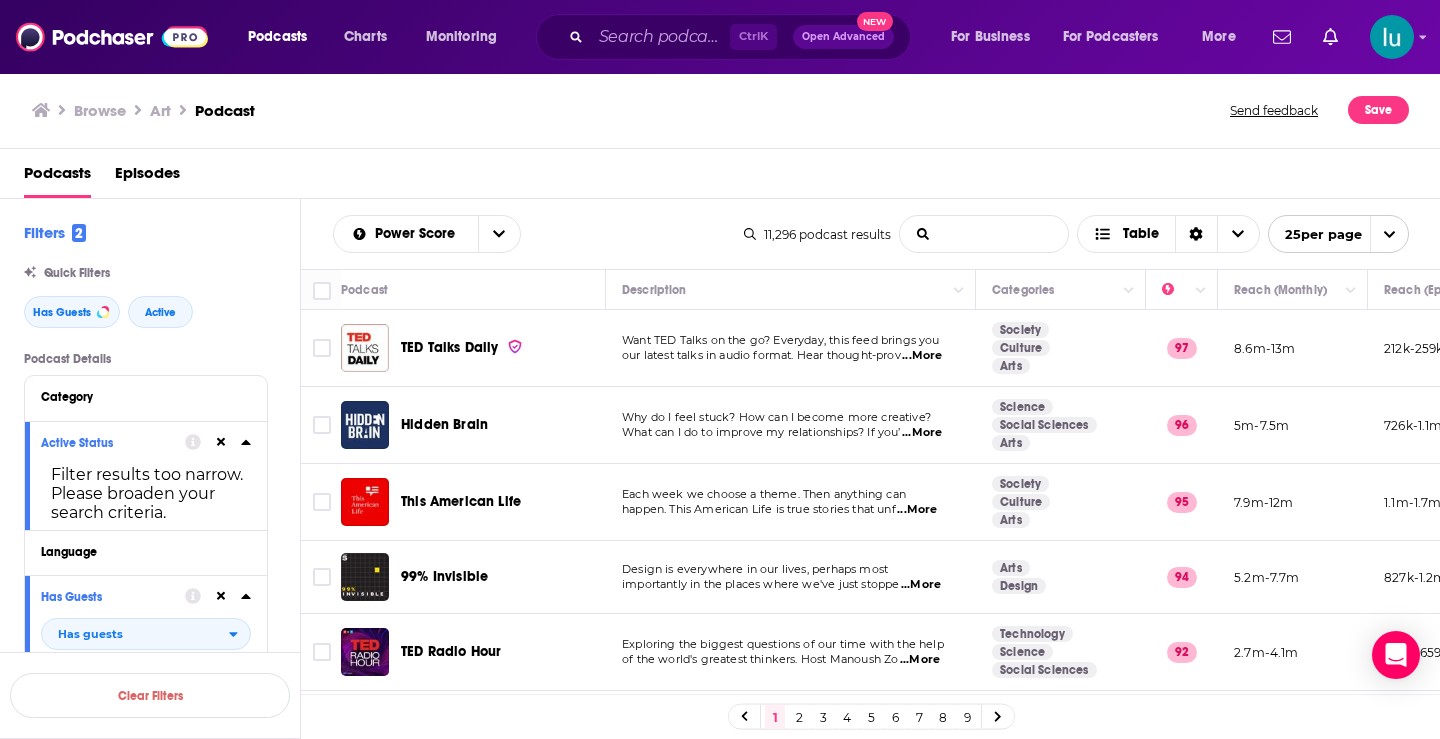 type on ""Writing"" 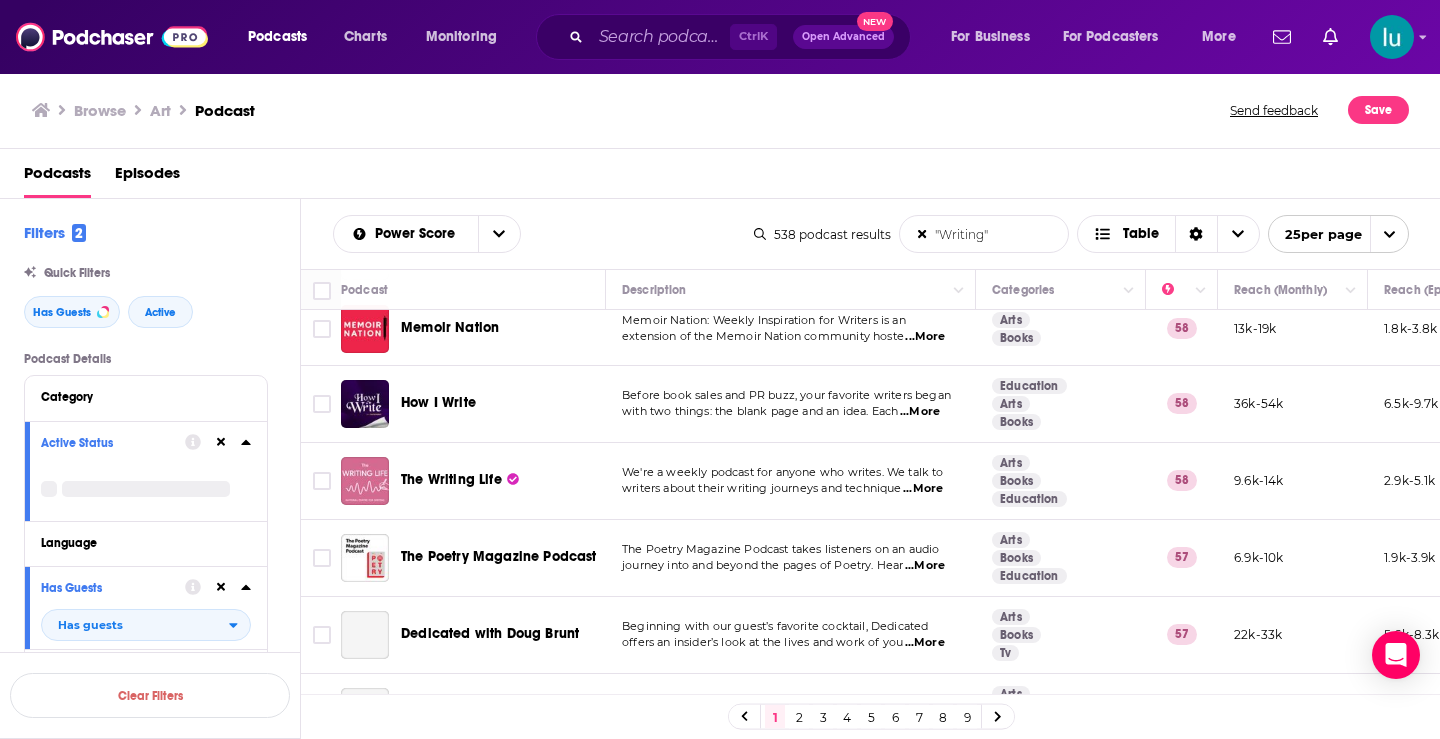 scroll, scrollTop: 1551, scrollLeft: 0, axis: vertical 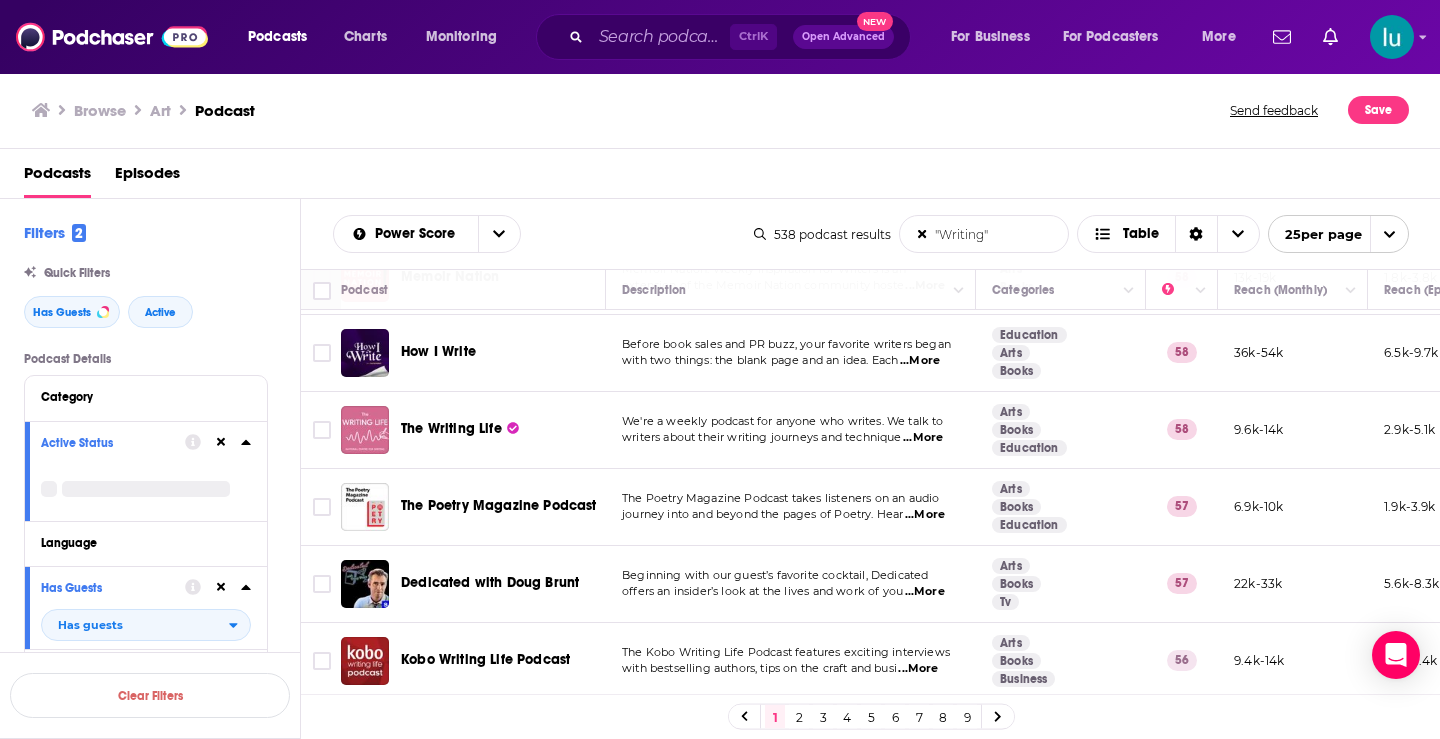 click on "...More" at bounding box center (925, 592) 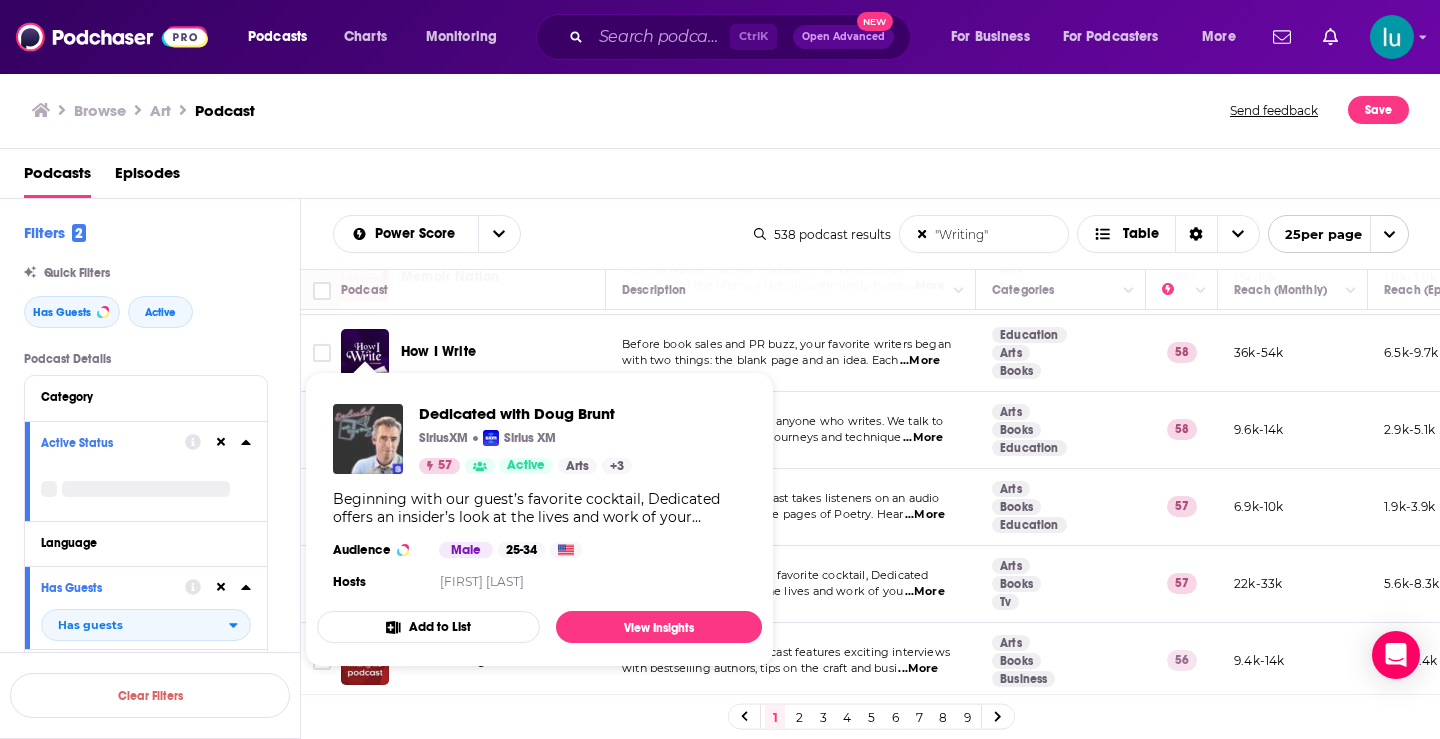 drag, startPoint x: 360, startPoint y: 559, endPoint x: 346, endPoint y: 451, distance: 108.903625 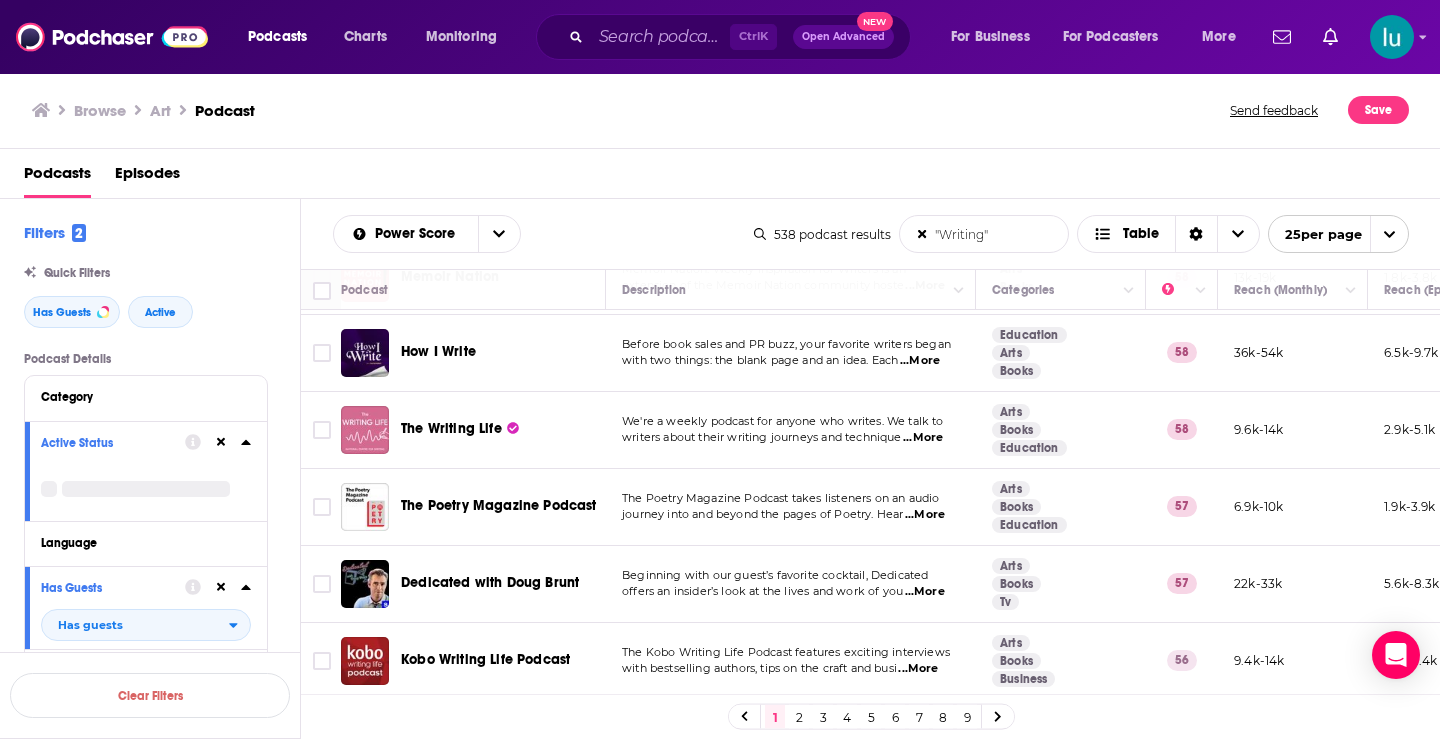 click on "...More" at bounding box center (918, 669) 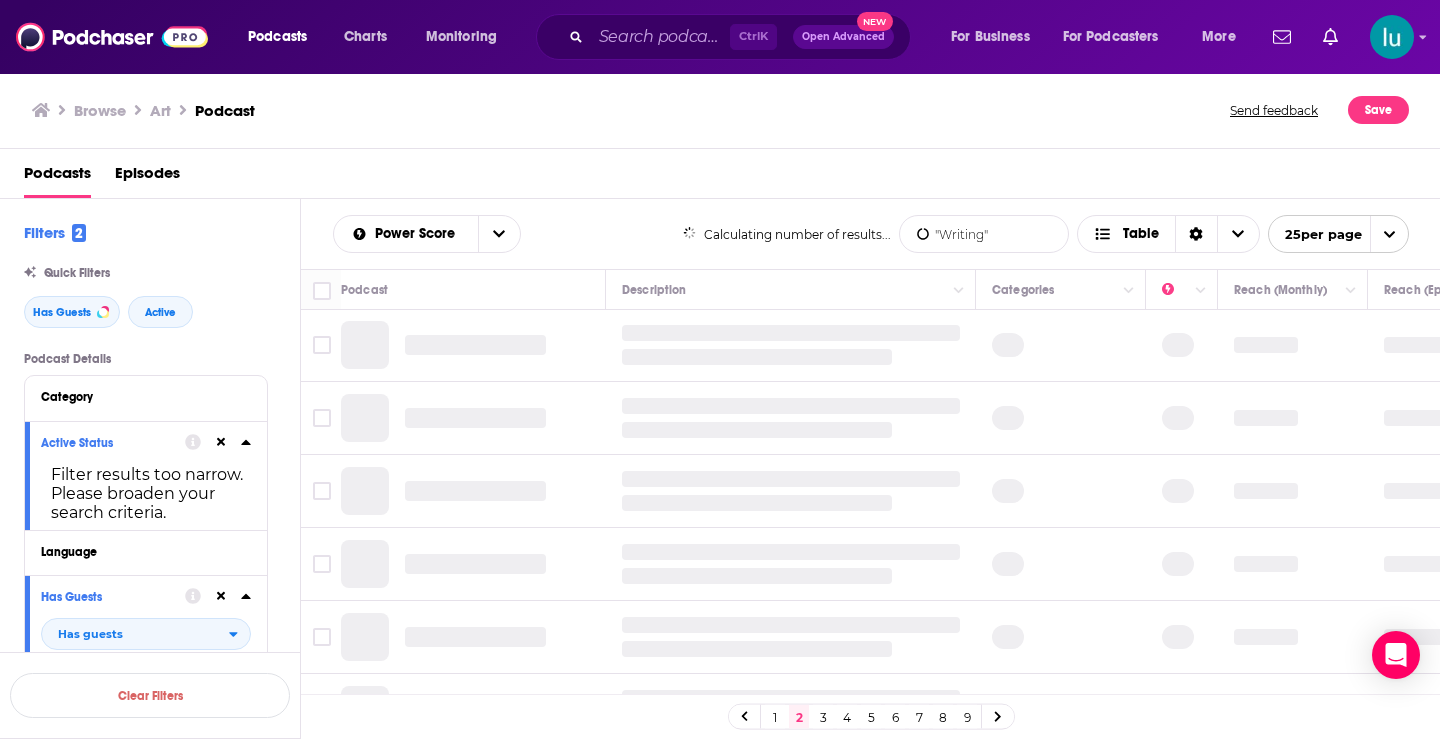scroll, scrollTop: 0, scrollLeft: 0, axis: both 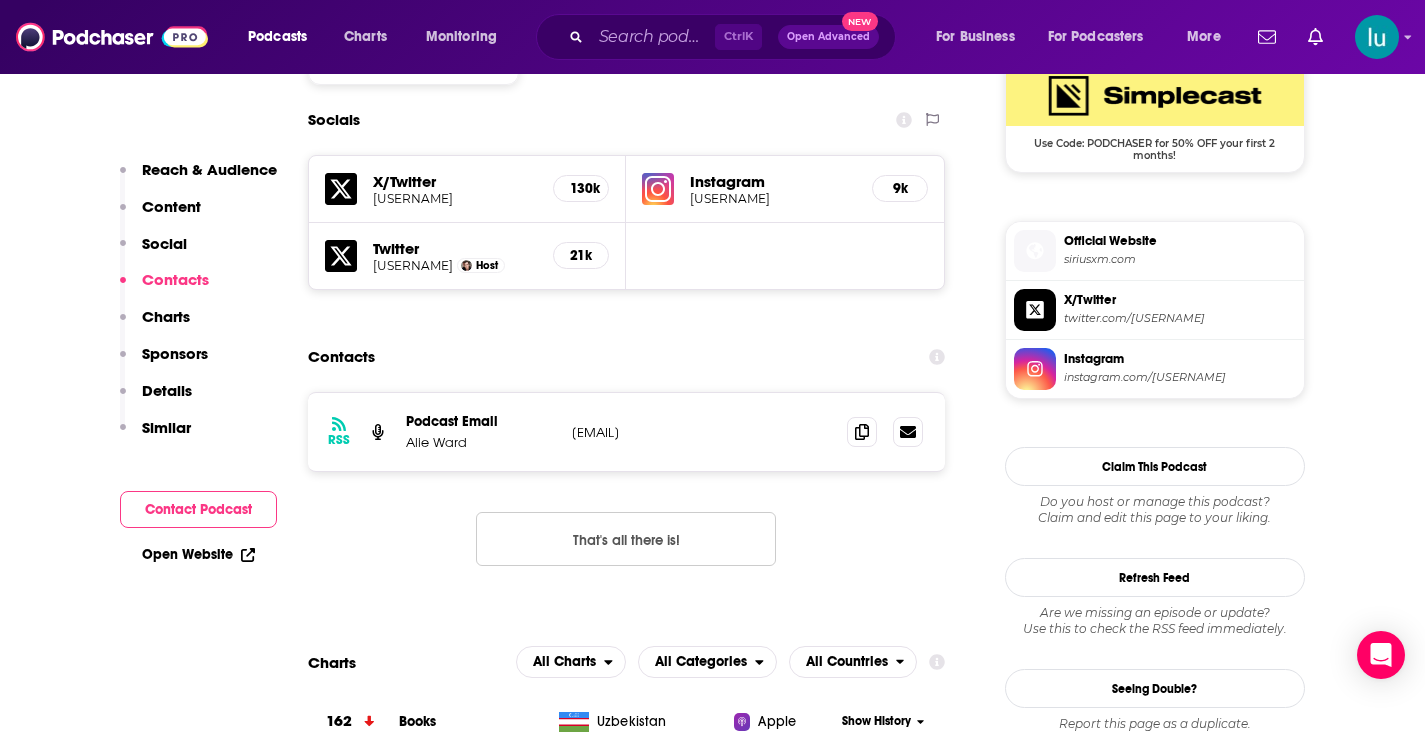 drag, startPoint x: 734, startPoint y: 435, endPoint x: 565, endPoint y: 439, distance: 169.04733 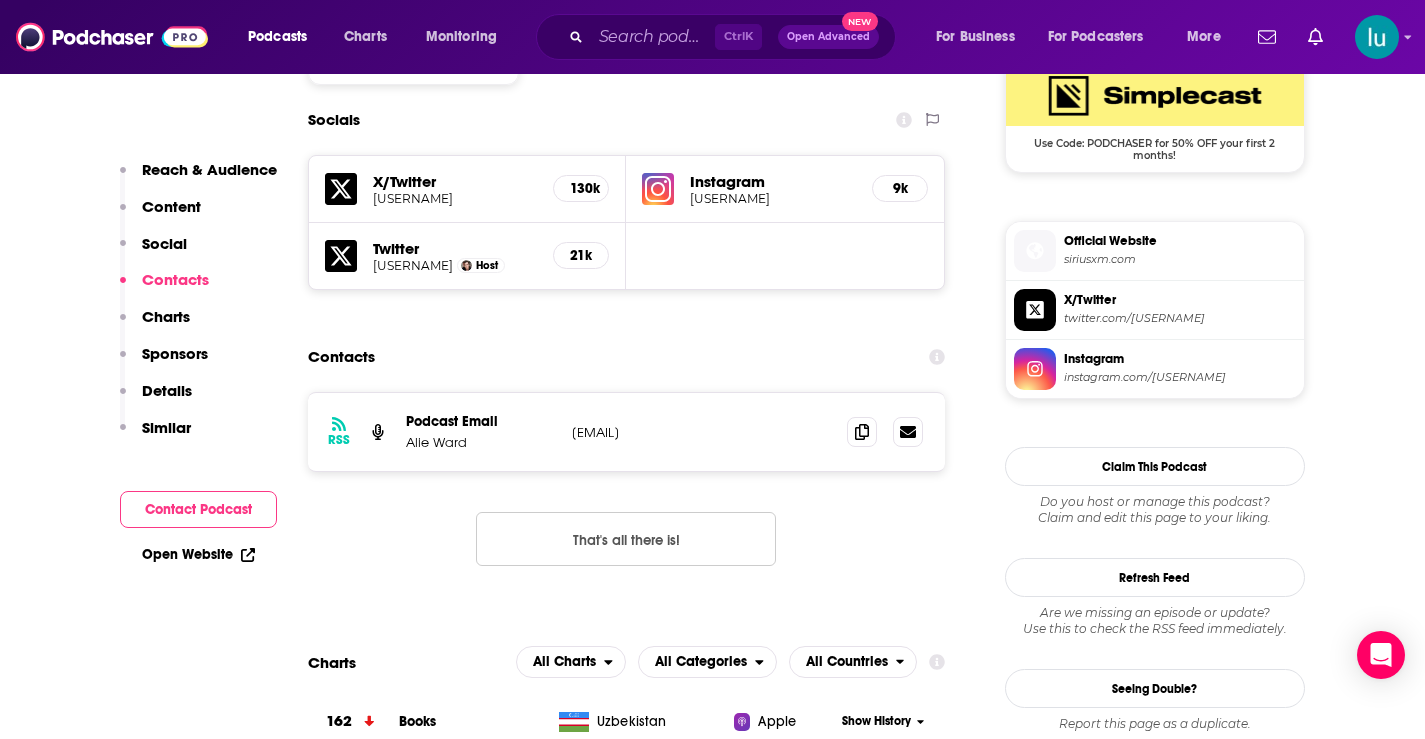 copy on "podcasts@siriusxm.com" 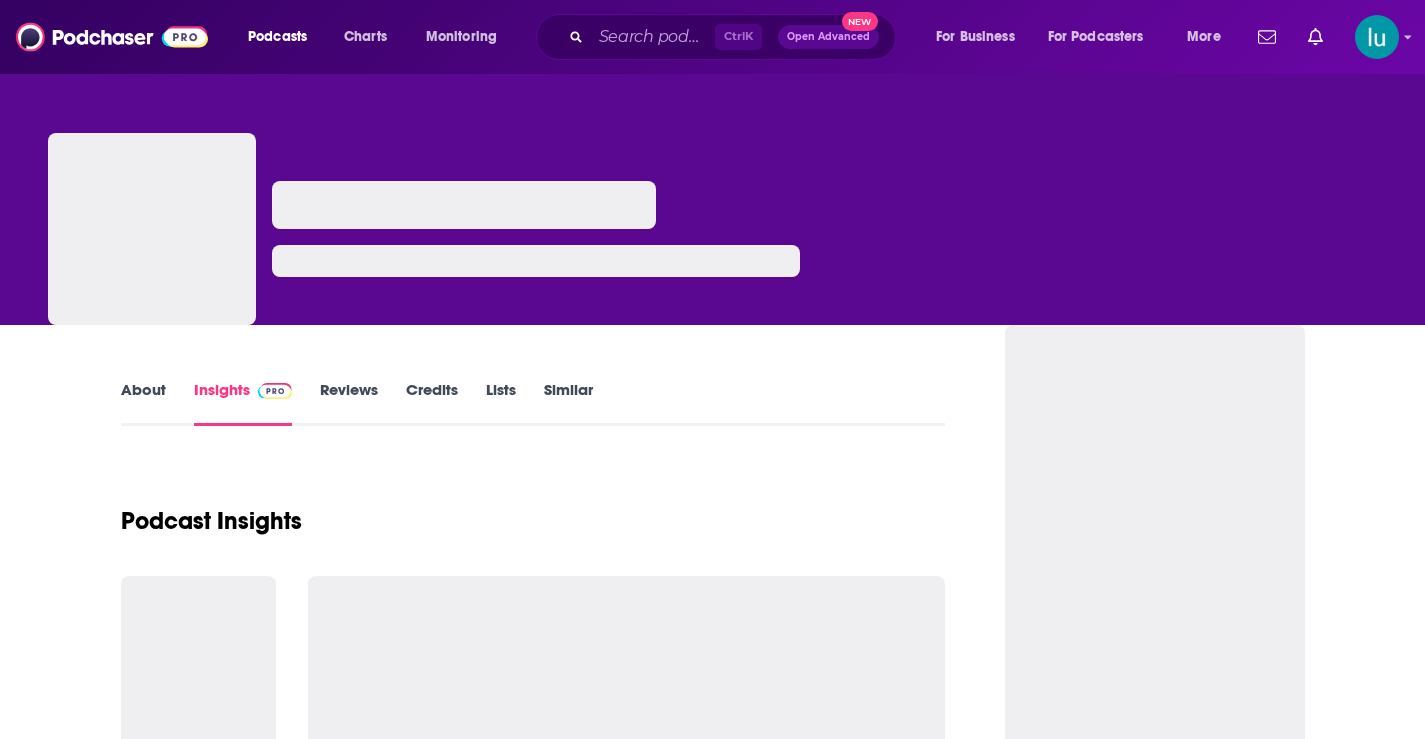 scroll, scrollTop: 0, scrollLeft: 0, axis: both 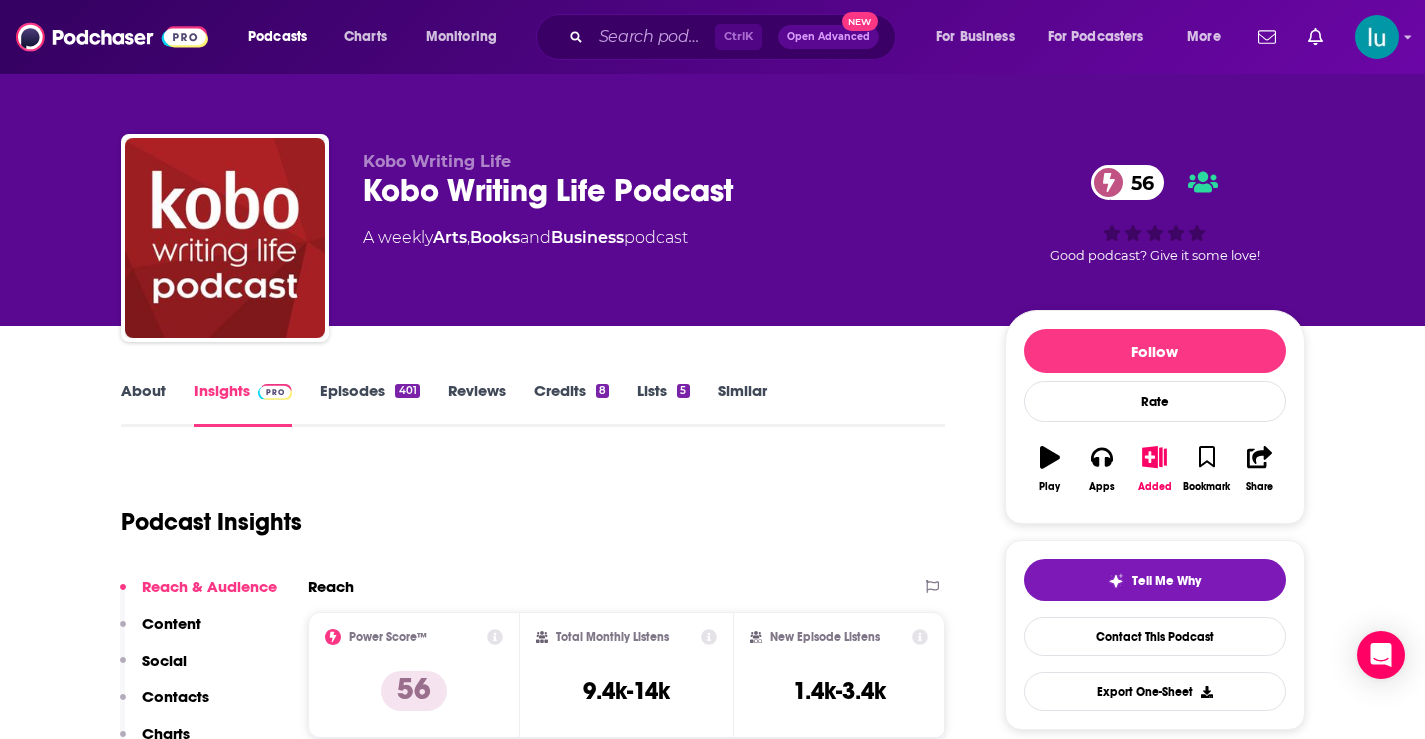 click on "About" at bounding box center (143, 404) 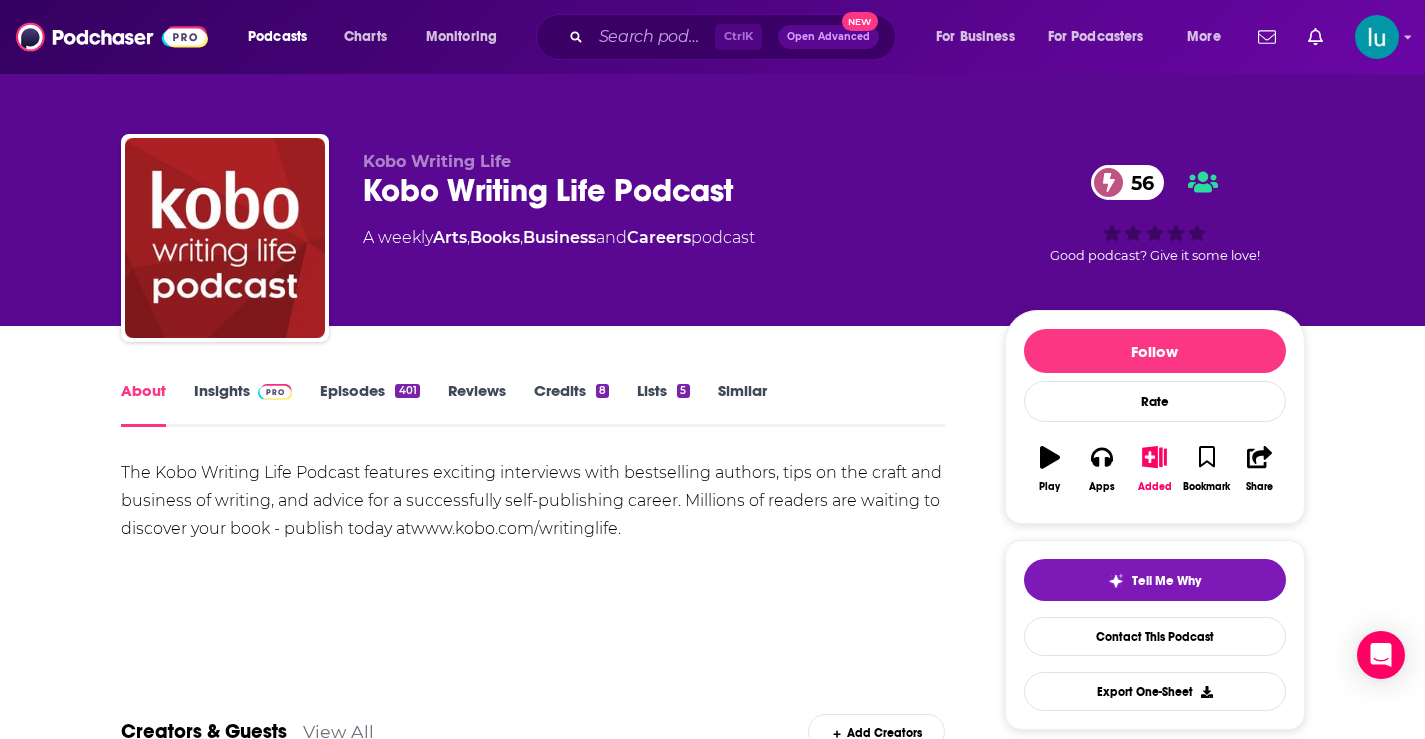 click on "Insights" at bounding box center (243, 404) 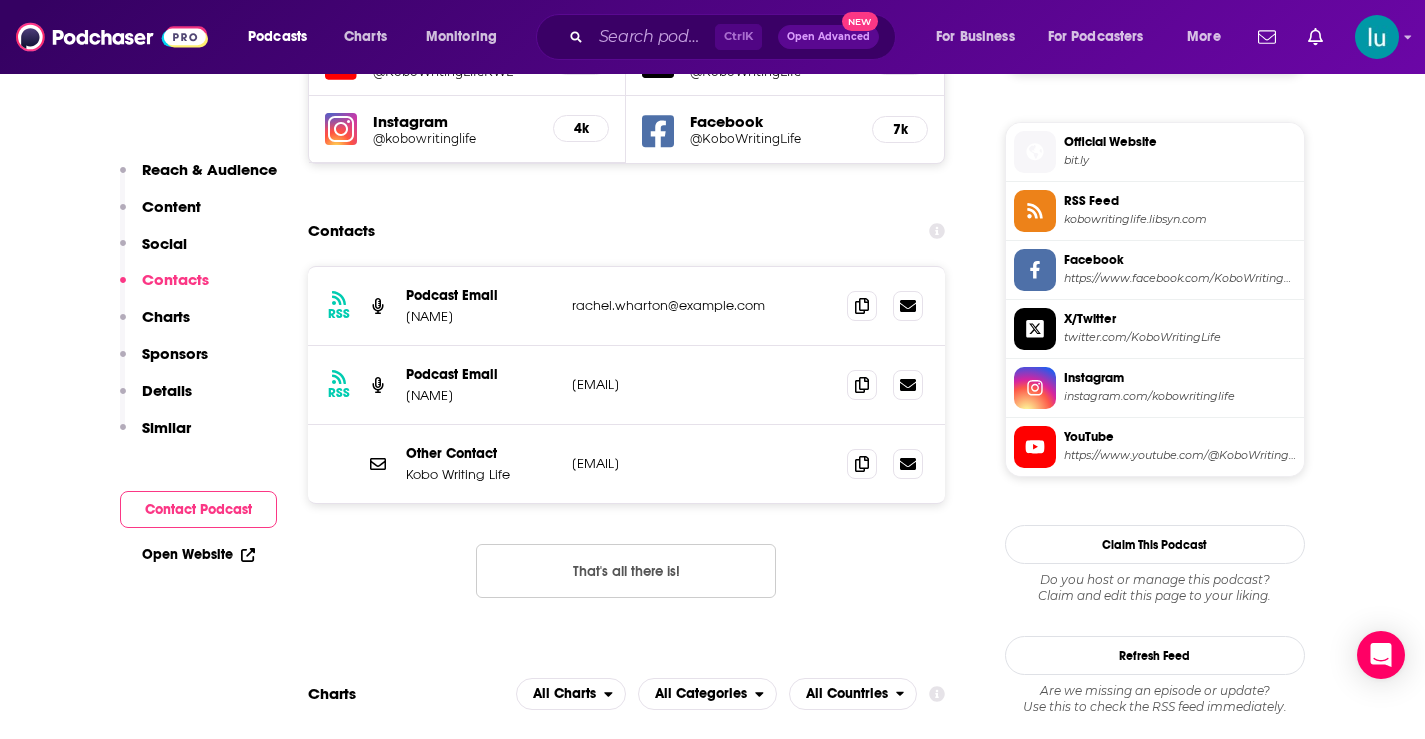 scroll, scrollTop: 1625, scrollLeft: 0, axis: vertical 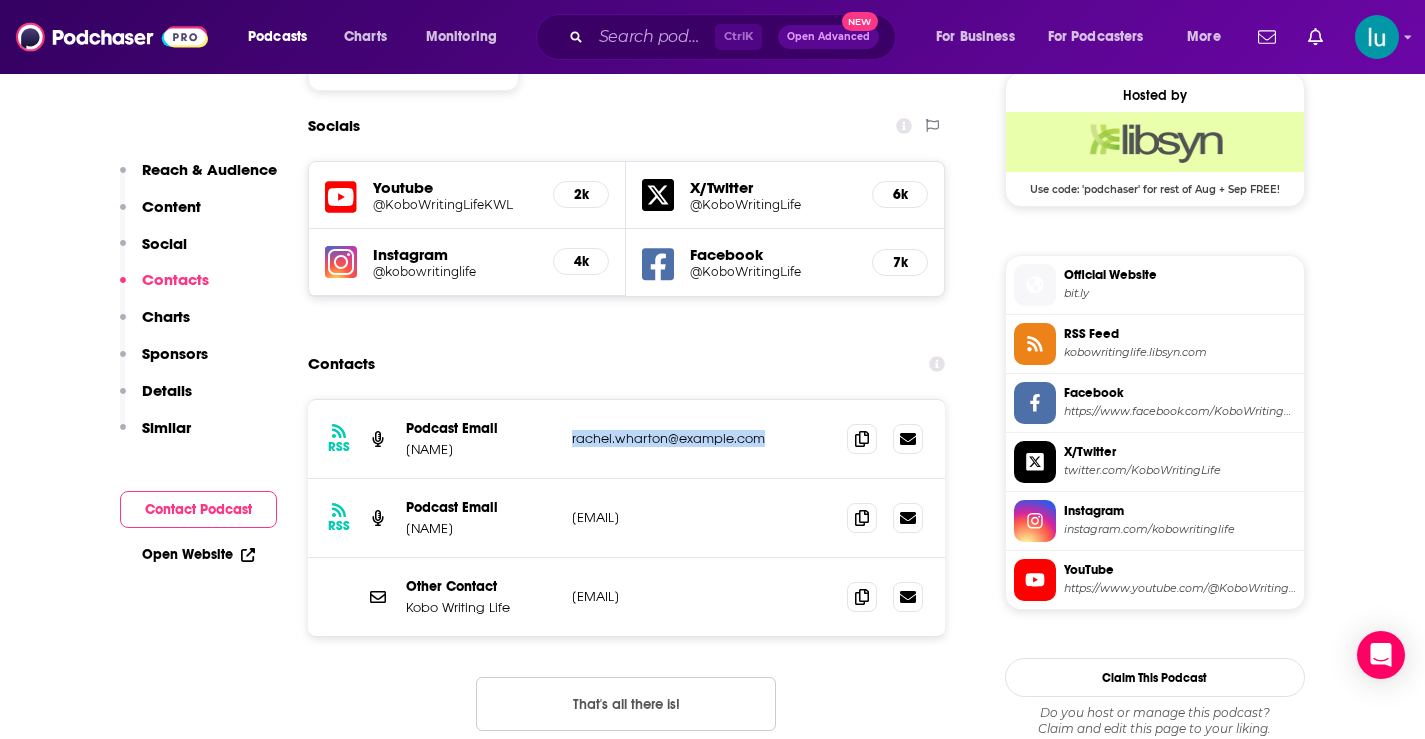 drag, startPoint x: 766, startPoint y: 436, endPoint x: 567, endPoint y: 433, distance: 199.02261 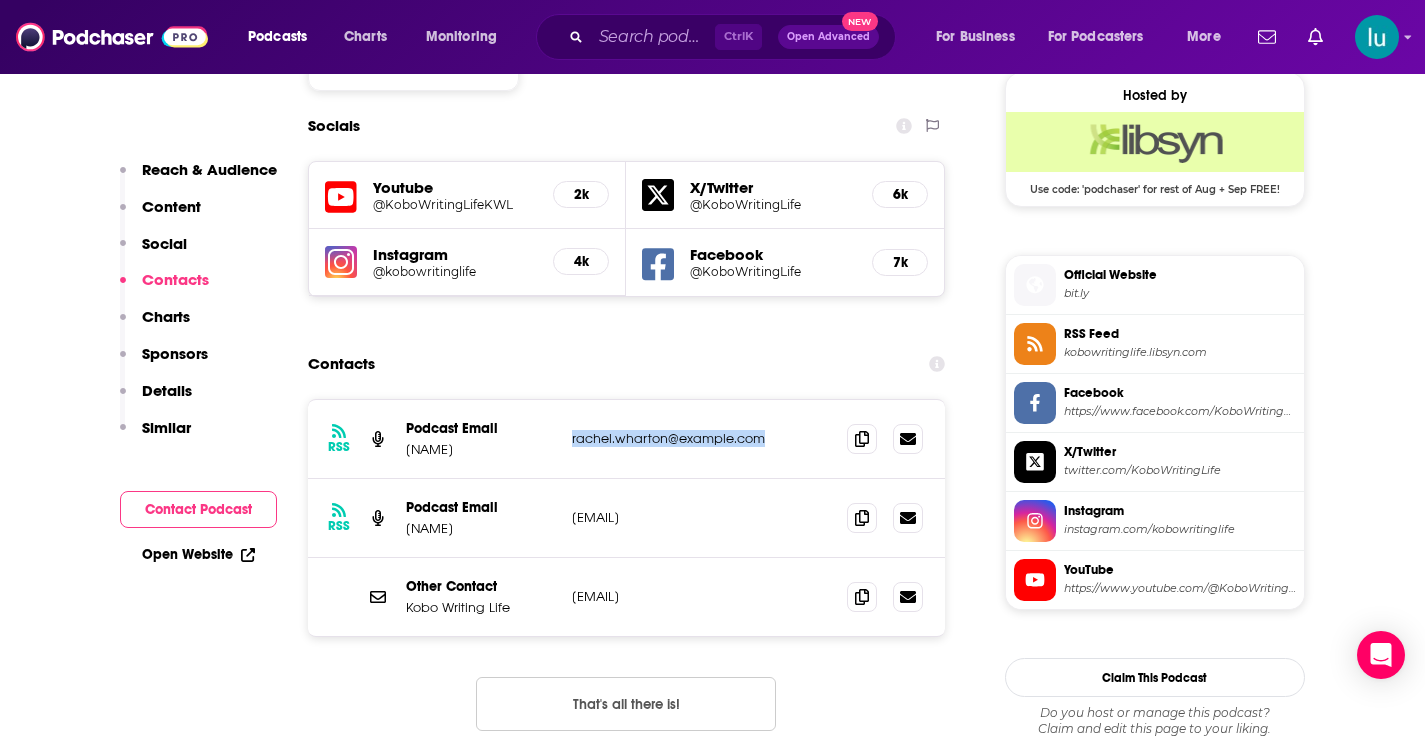 copy on "rachel.wharton@rakuten.com" 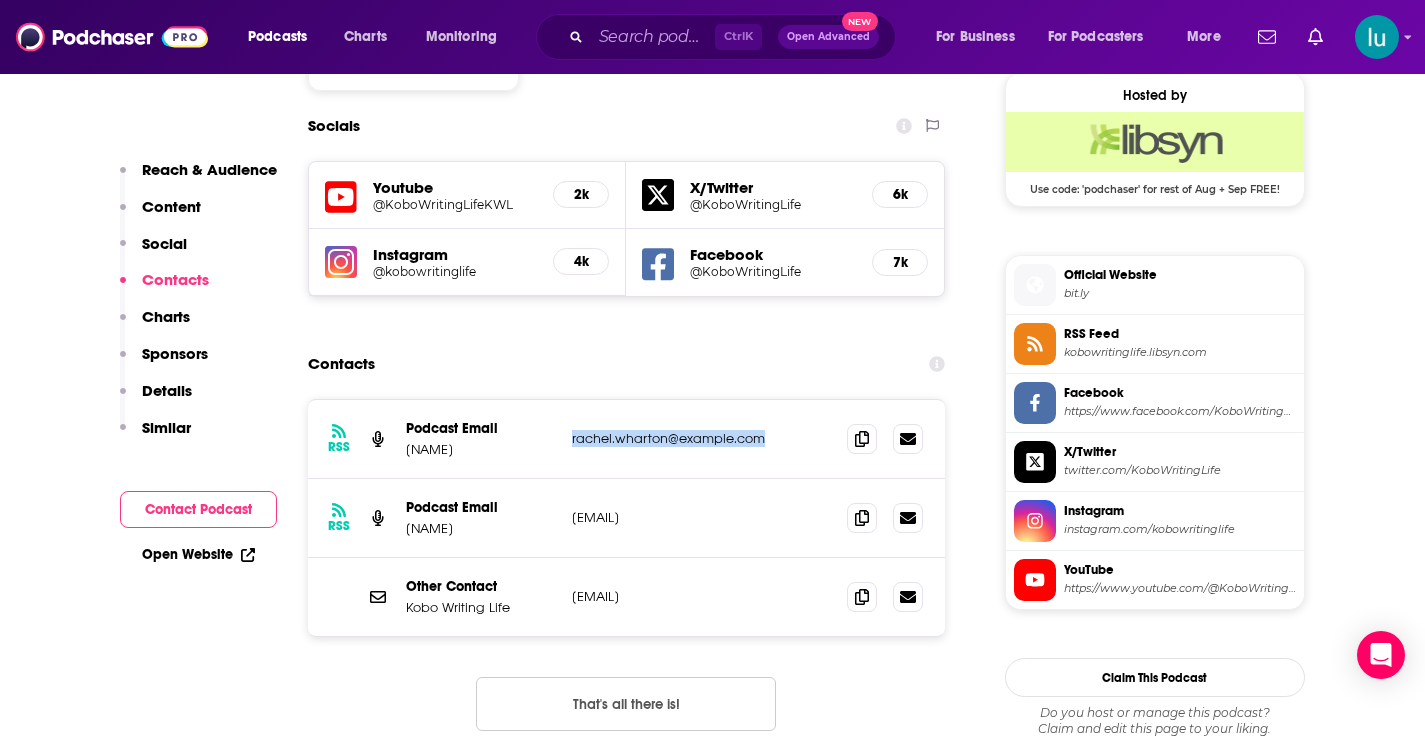 drag, startPoint x: 761, startPoint y: 516, endPoint x: 610, endPoint y: 537, distance: 152.45328 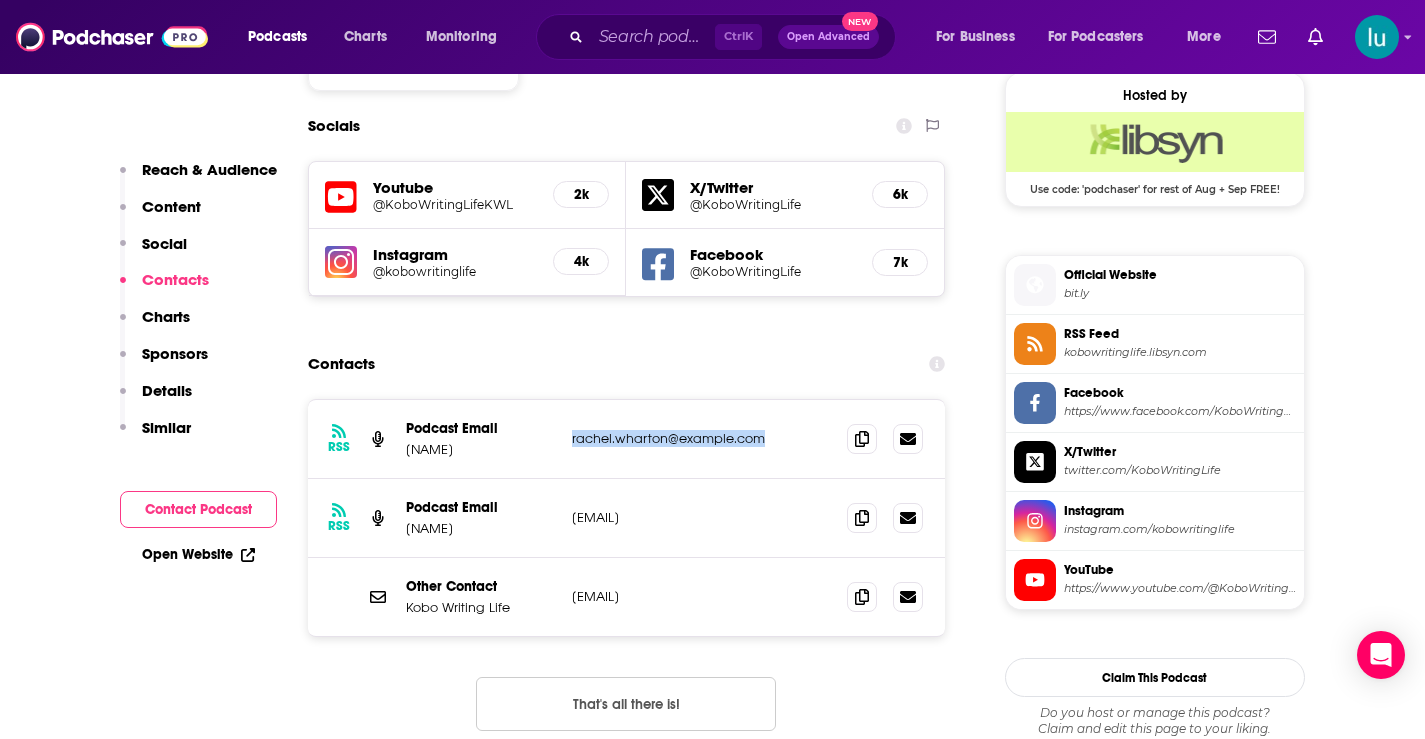 copy on "joni.diplacido@rakuten.com" 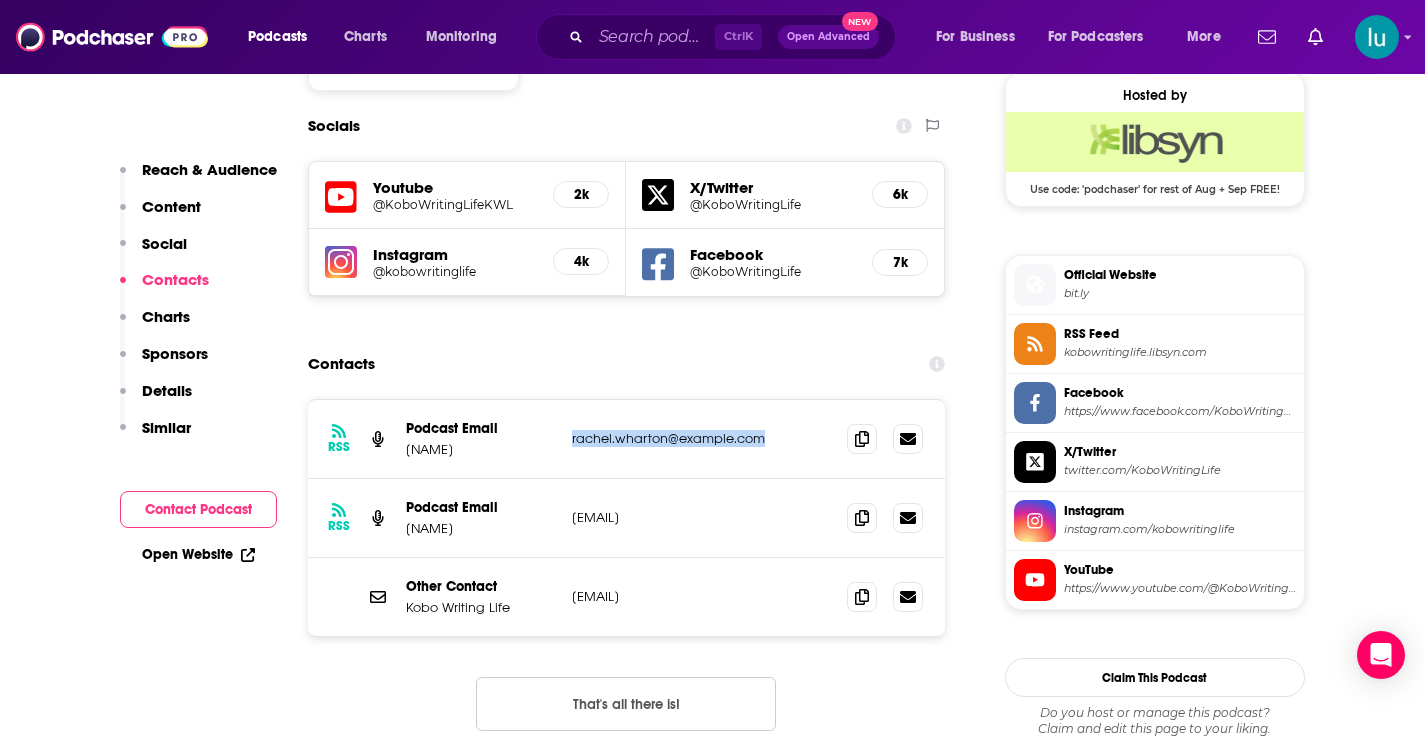 drag, startPoint x: 712, startPoint y: 597, endPoint x: 623, endPoint y: 605, distance: 89.358826 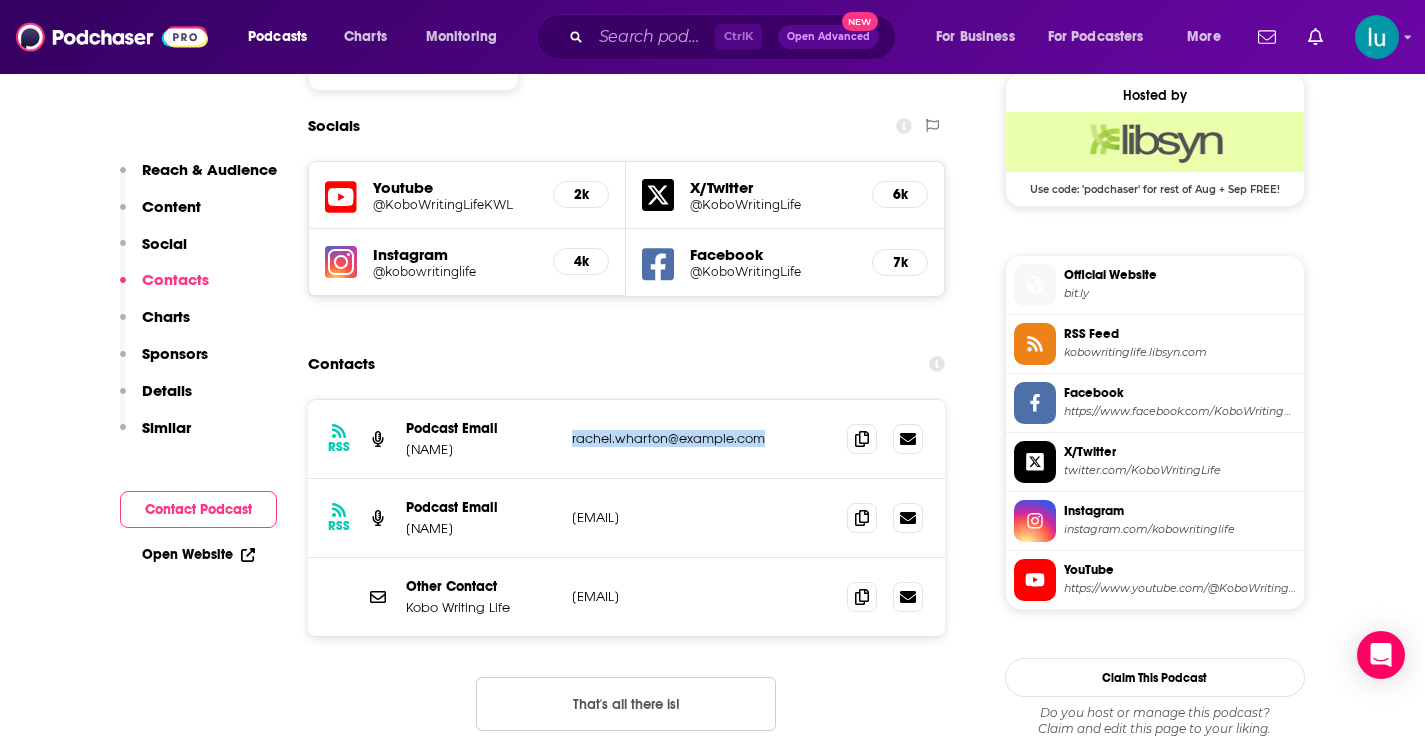 copy on "writinglife@kobo.com" 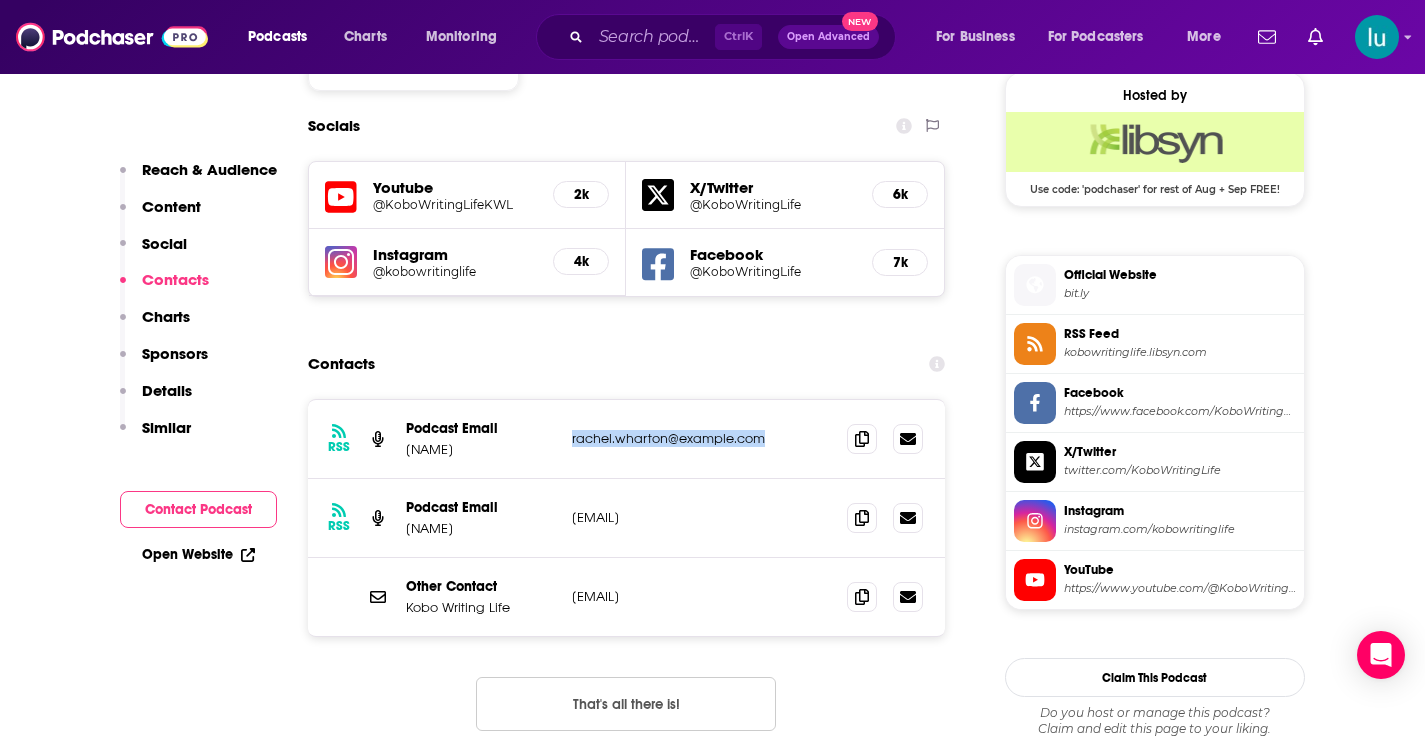drag, startPoint x: 752, startPoint y: 516, endPoint x: 564, endPoint y: 514, distance: 188.01064 